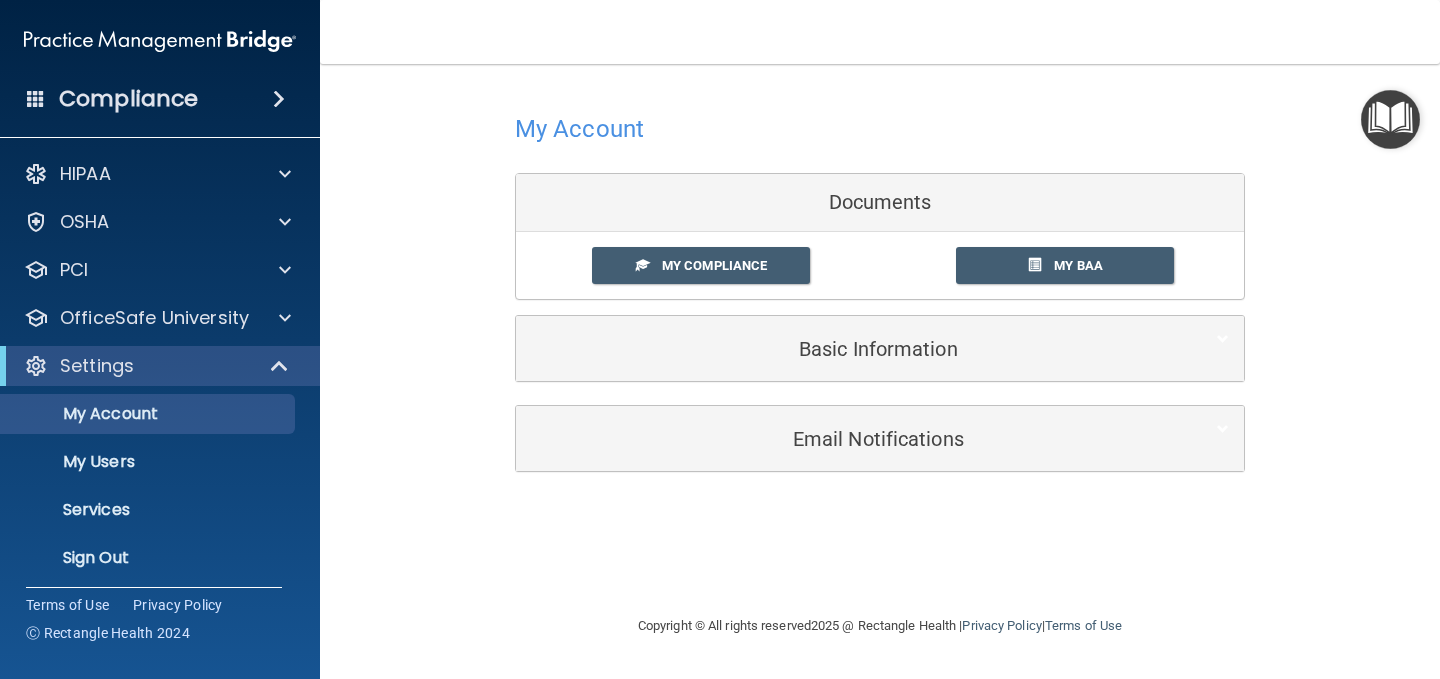 scroll, scrollTop: 0, scrollLeft: 0, axis: both 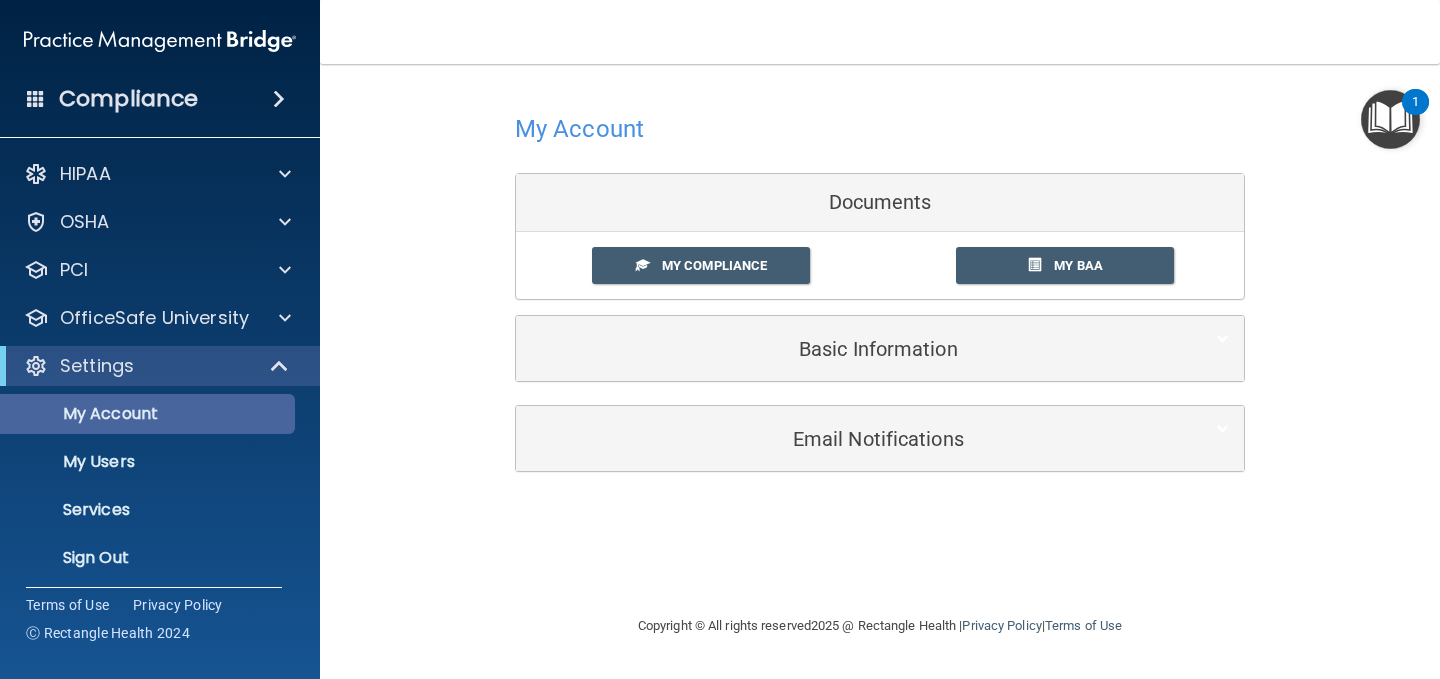 click on "My Account" at bounding box center (149, 414) 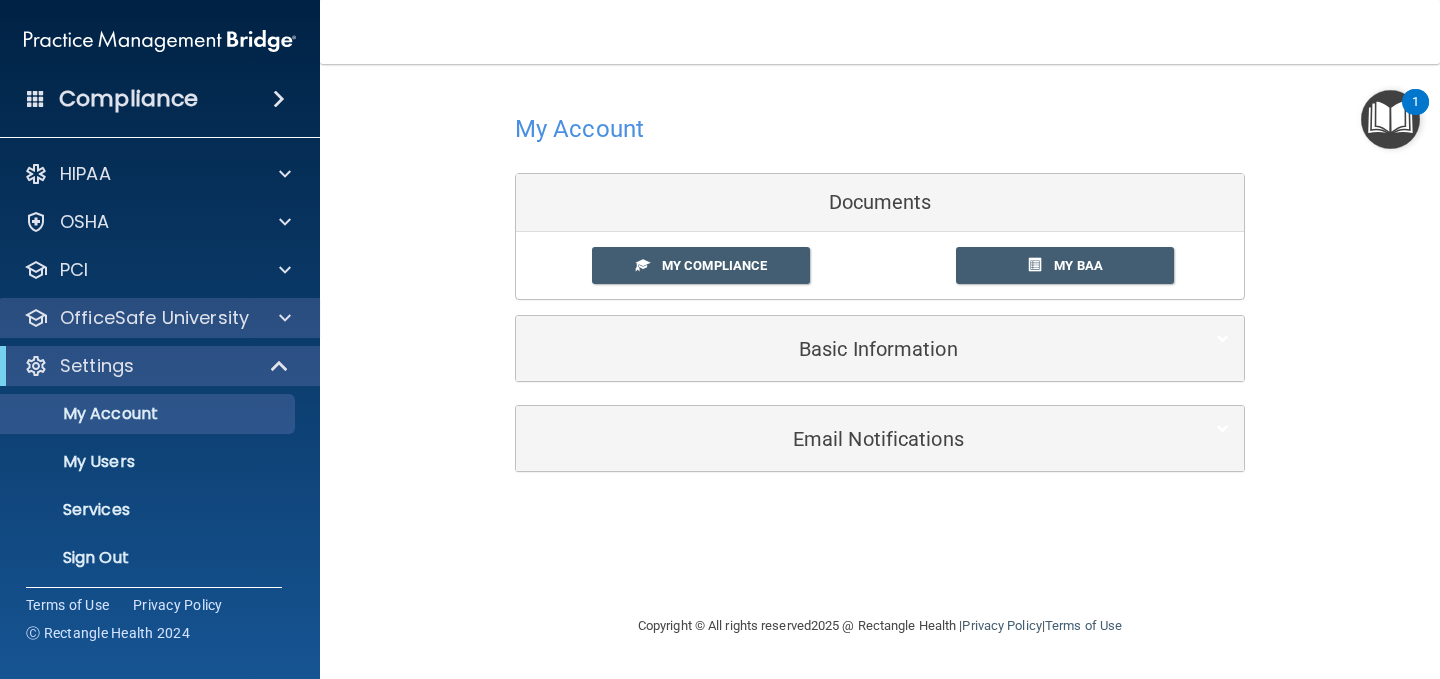 click on "OfficeSafe University" at bounding box center [160, 318] 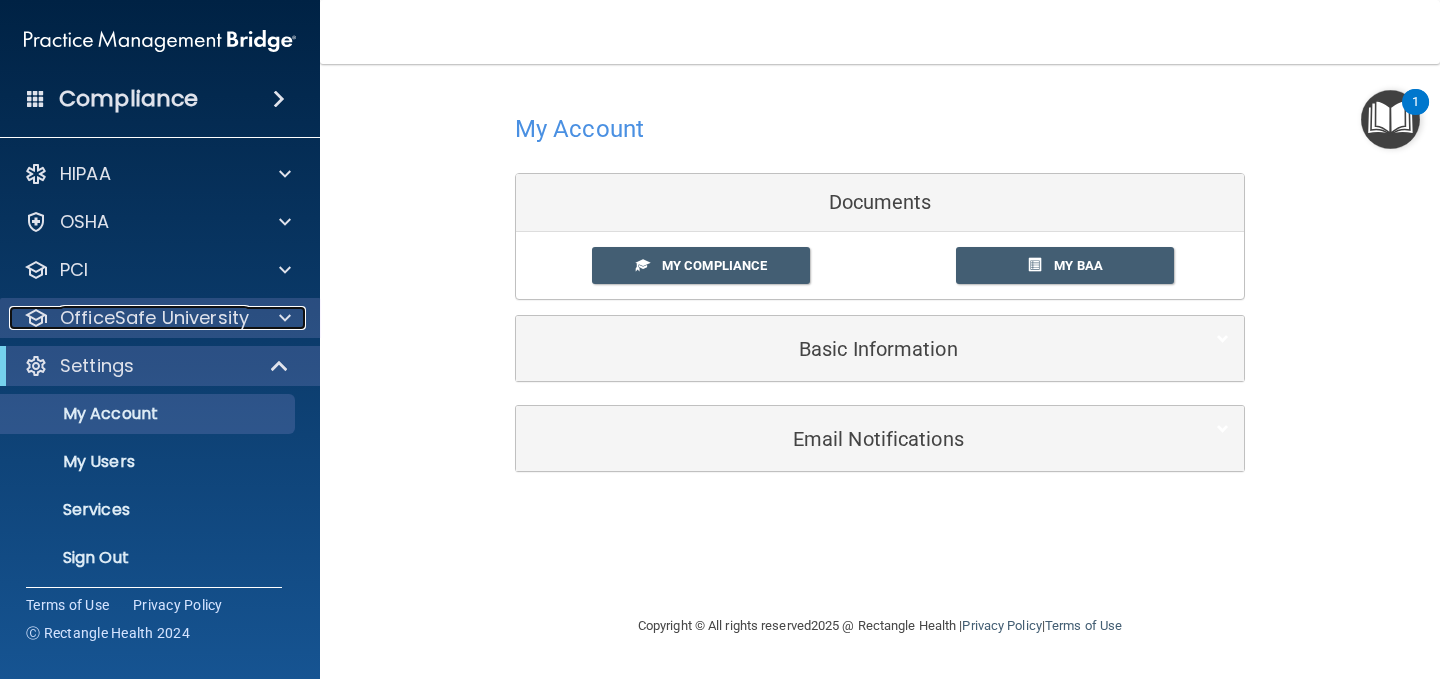 click at bounding box center [285, 318] 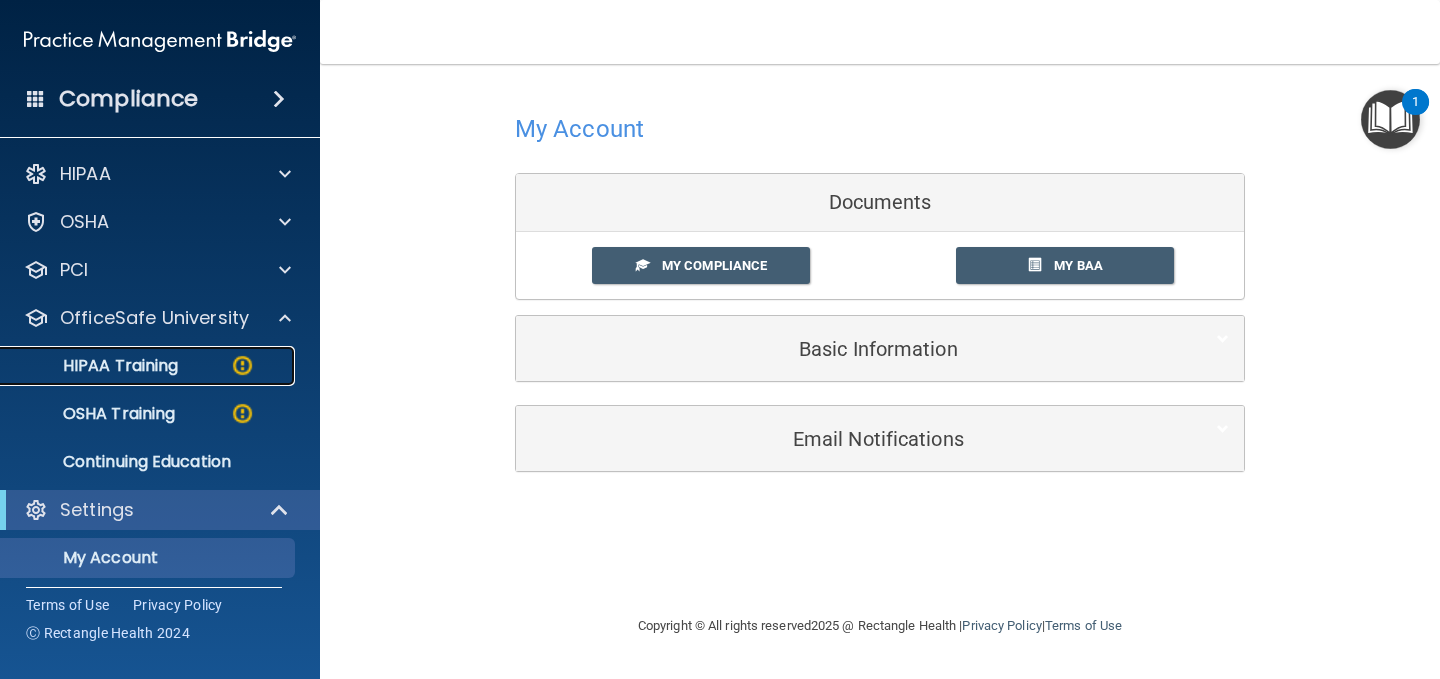 click on "HIPAA Training" at bounding box center (149, 366) 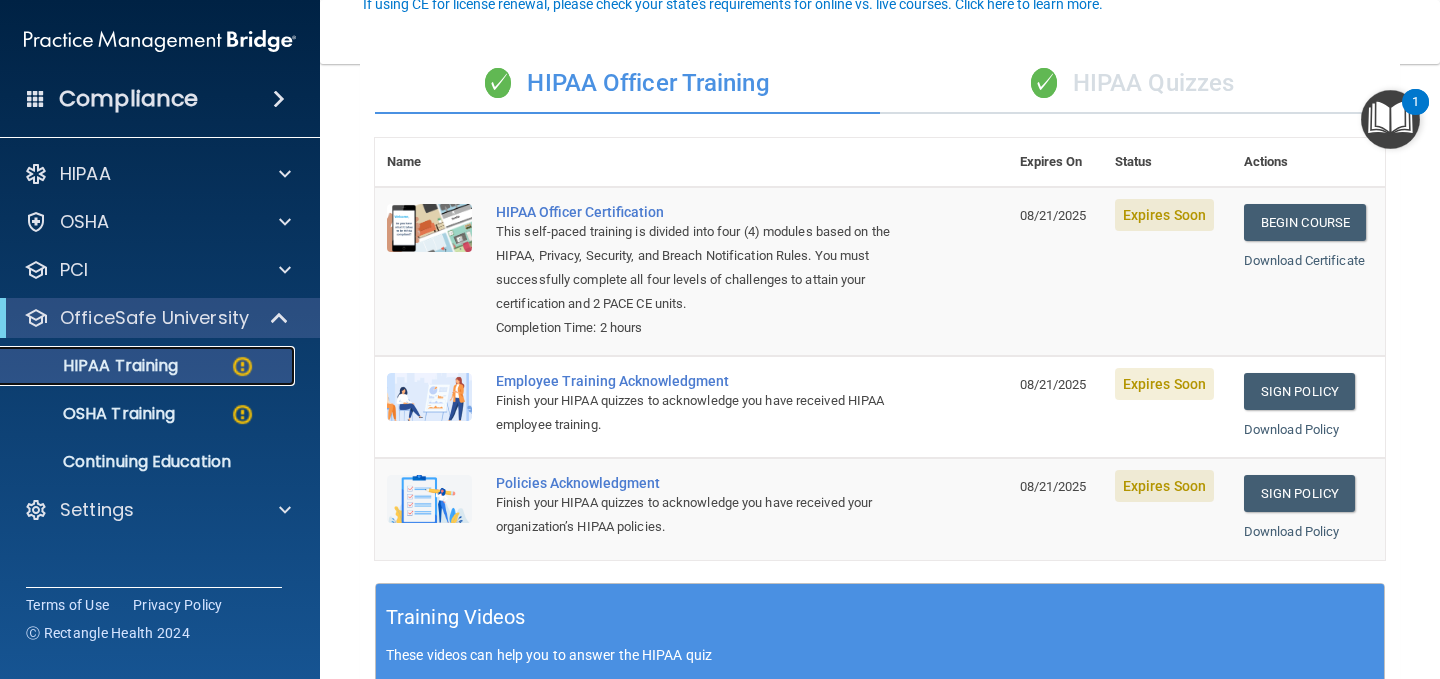 scroll, scrollTop: 200, scrollLeft: 0, axis: vertical 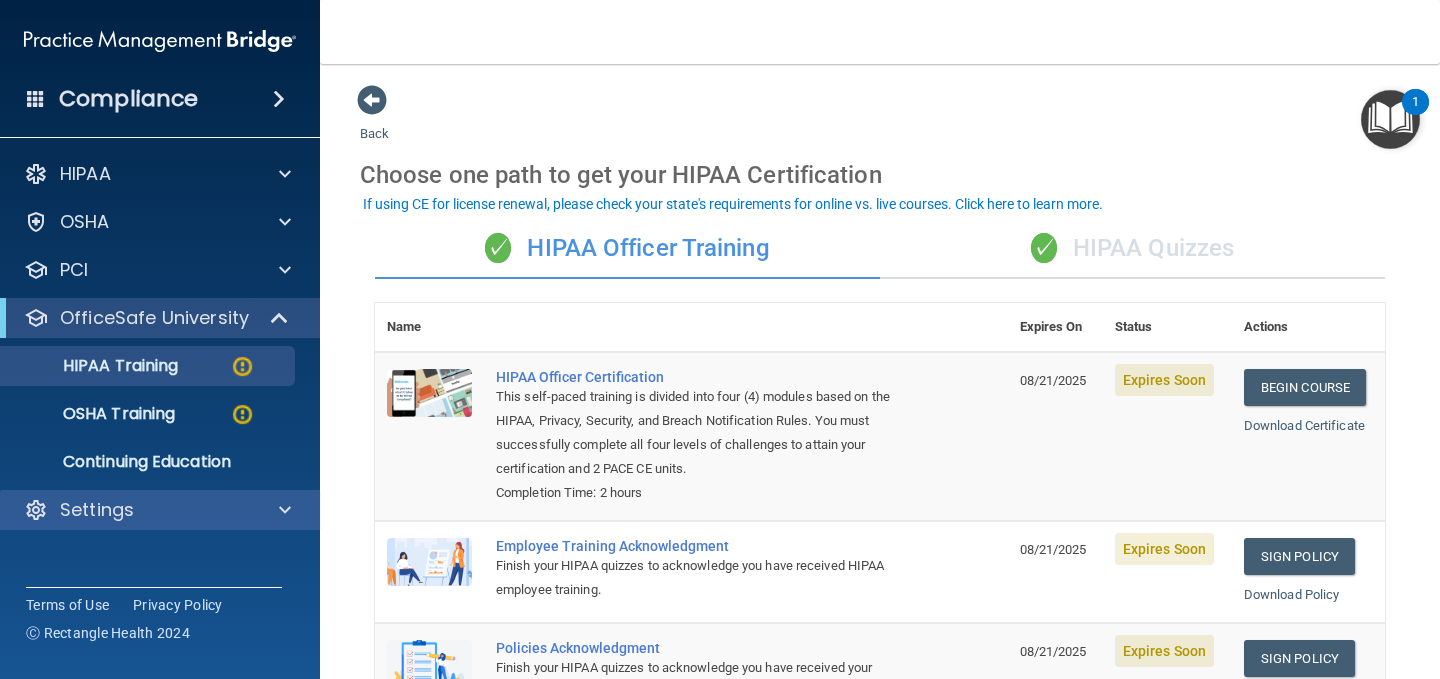 click on "HIPAA
Documents and Policies                 Report an Incident               Business Associates               Emergency Planning               Resources               HIPAA Checklist               HIPAA Risk Assessment
OSHA
Documents               Safety Data Sheets               Self-Assessment                Injury and Illness Report                Resources
PCI
PCI Compliance                Merchant Savings Calculator
OfficeSafe University
HIPAA Training                   OSHA Training                   Continuing Education
Settings
My Account               My Users               Services" at bounding box center [160, 346] 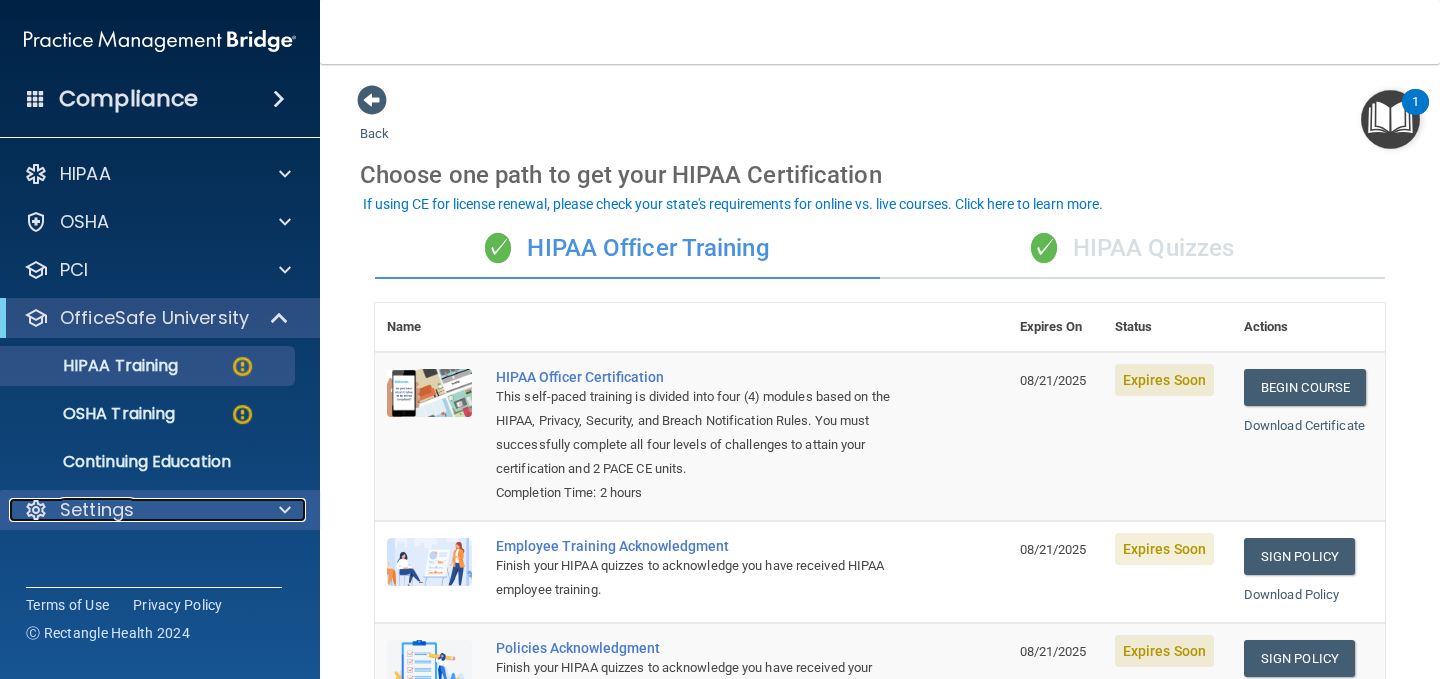 click on "Settings" at bounding box center (133, 510) 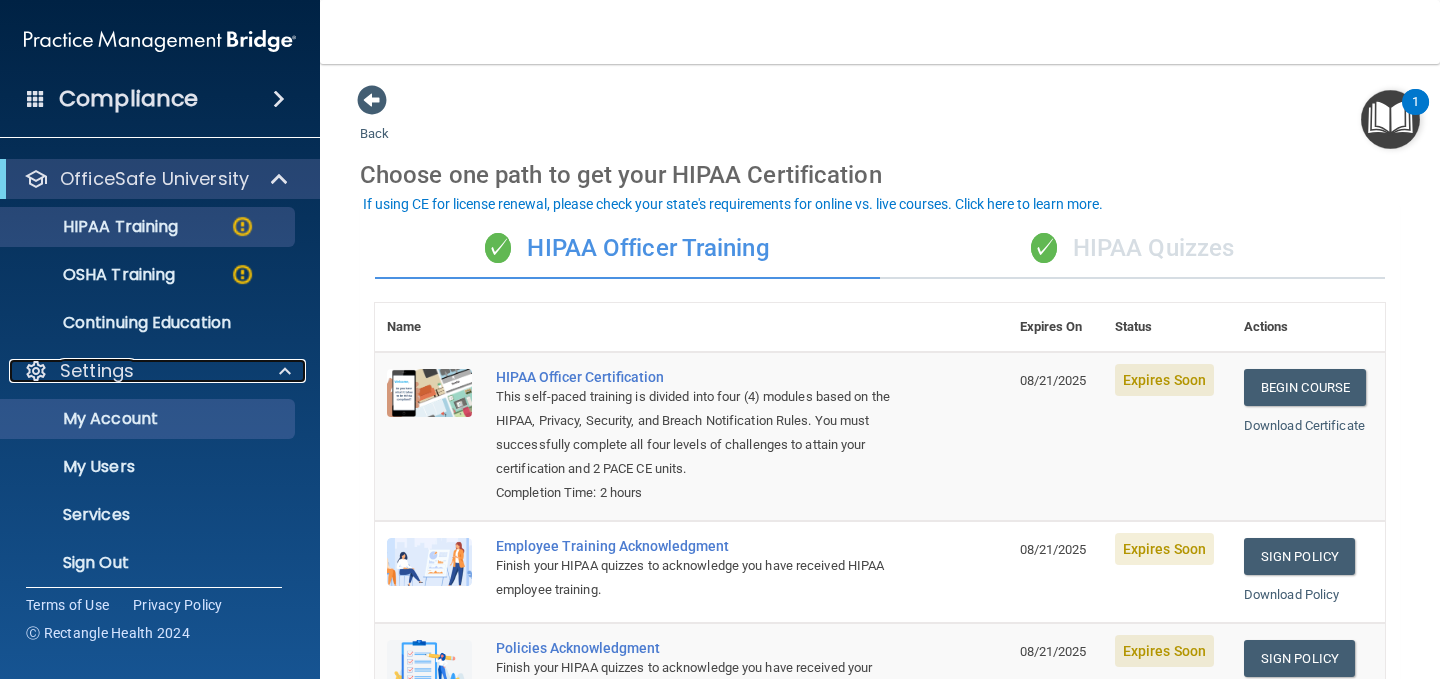 scroll, scrollTop: 151, scrollLeft: 0, axis: vertical 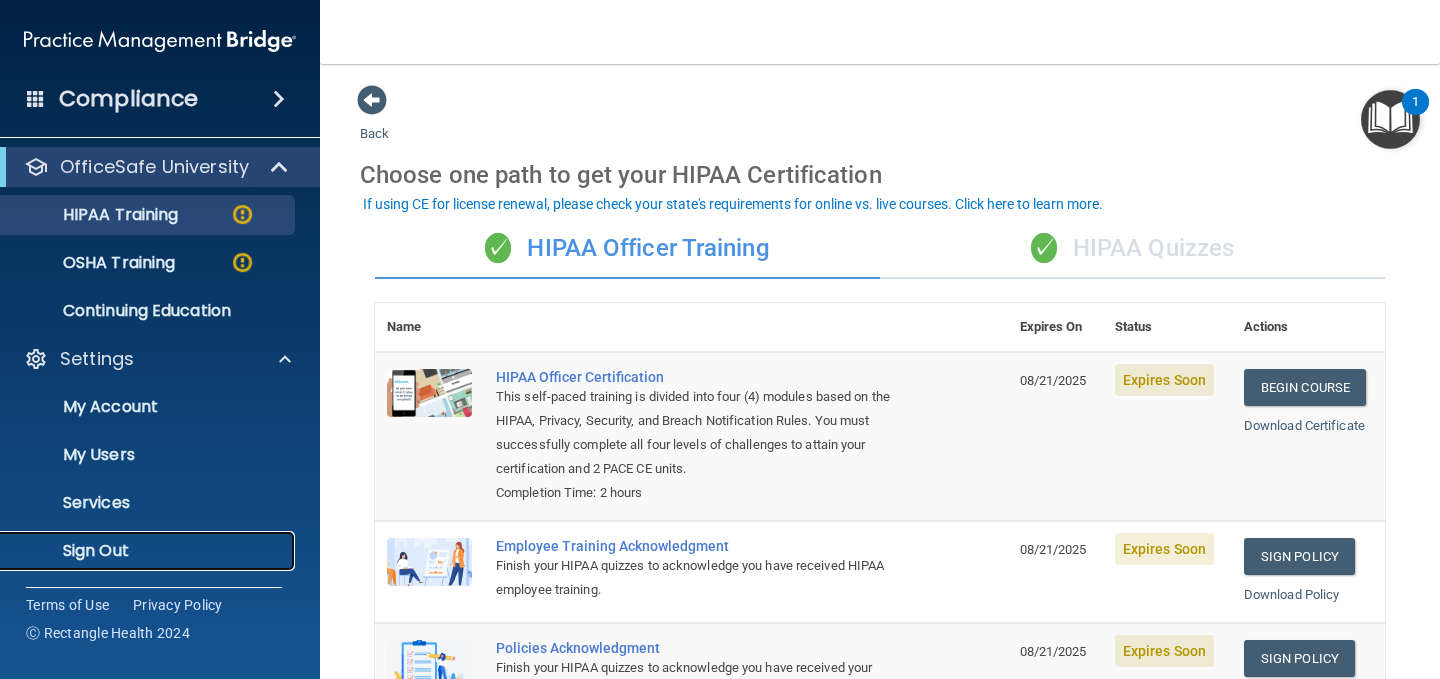 click on "Sign Out" at bounding box center [149, 551] 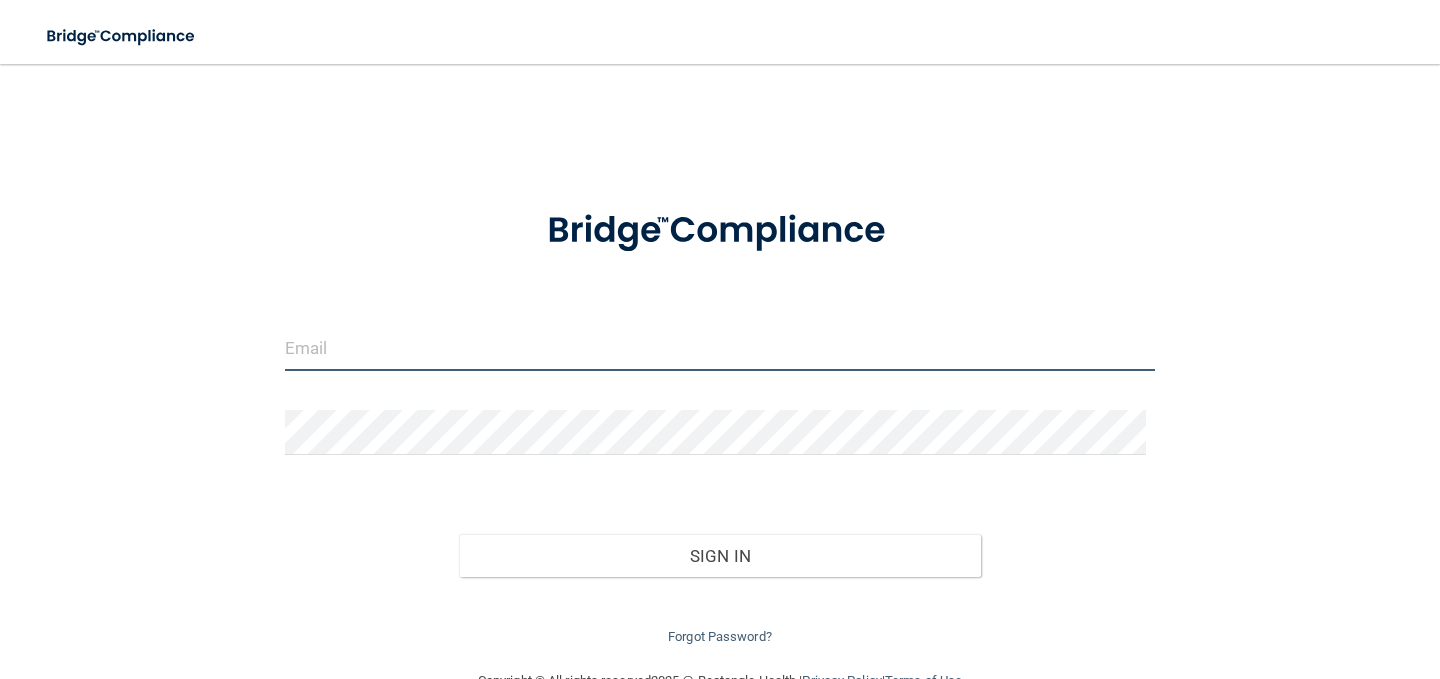 click at bounding box center [720, 348] 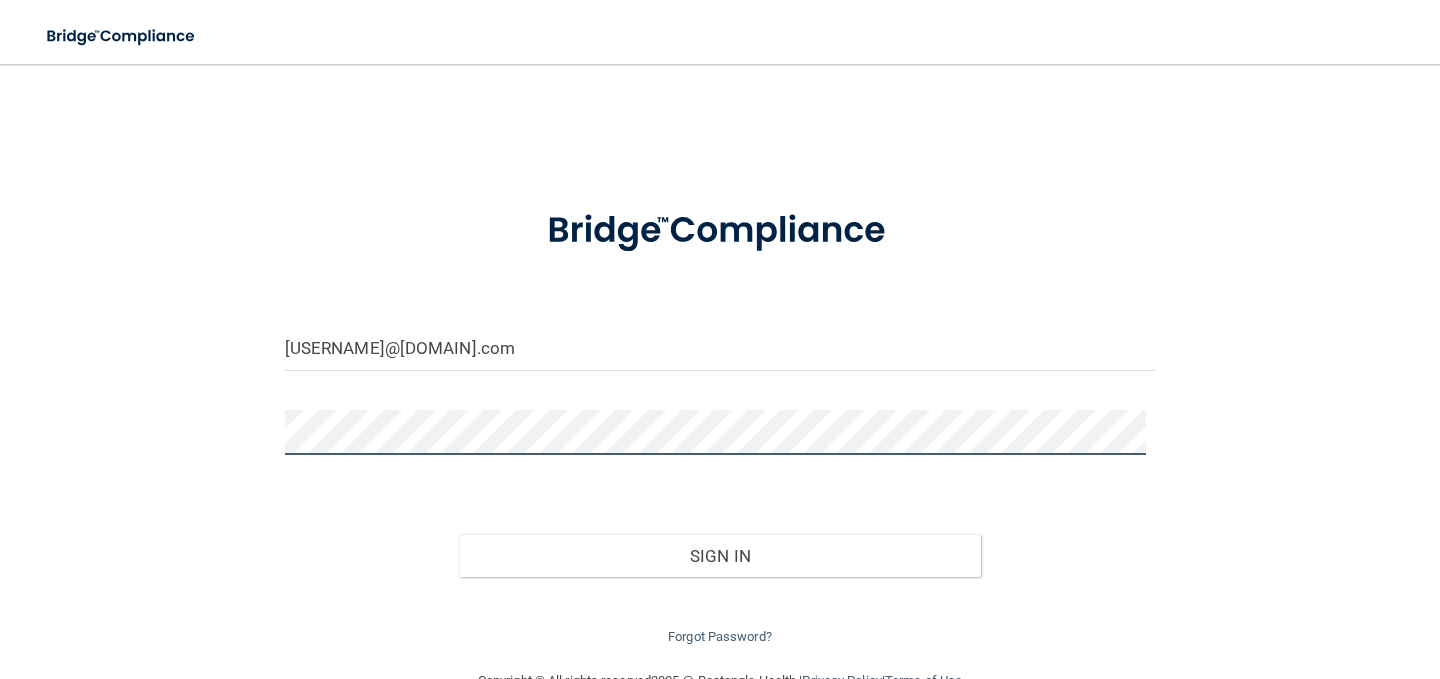 click on "Sign In" at bounding box center [720, 556] 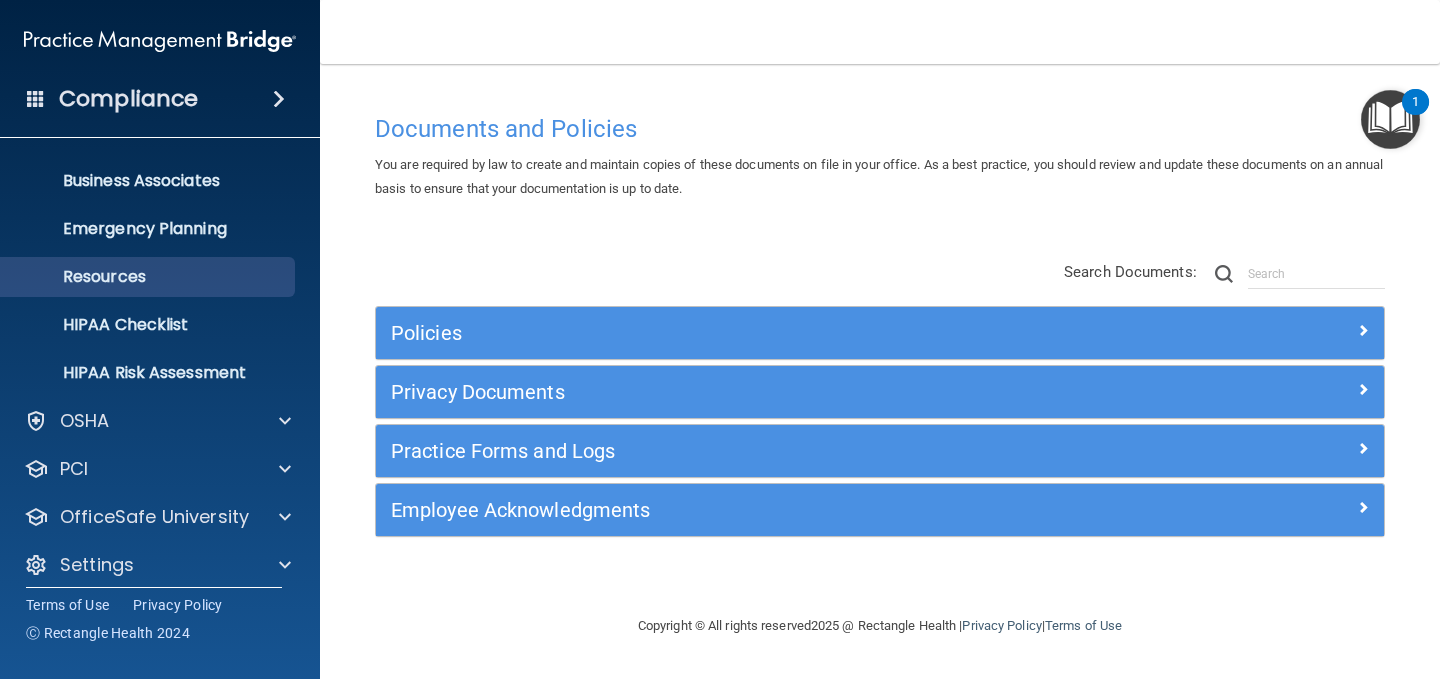 scroll, scrollTop: 151, scrollLeft: 0, axis: vertical 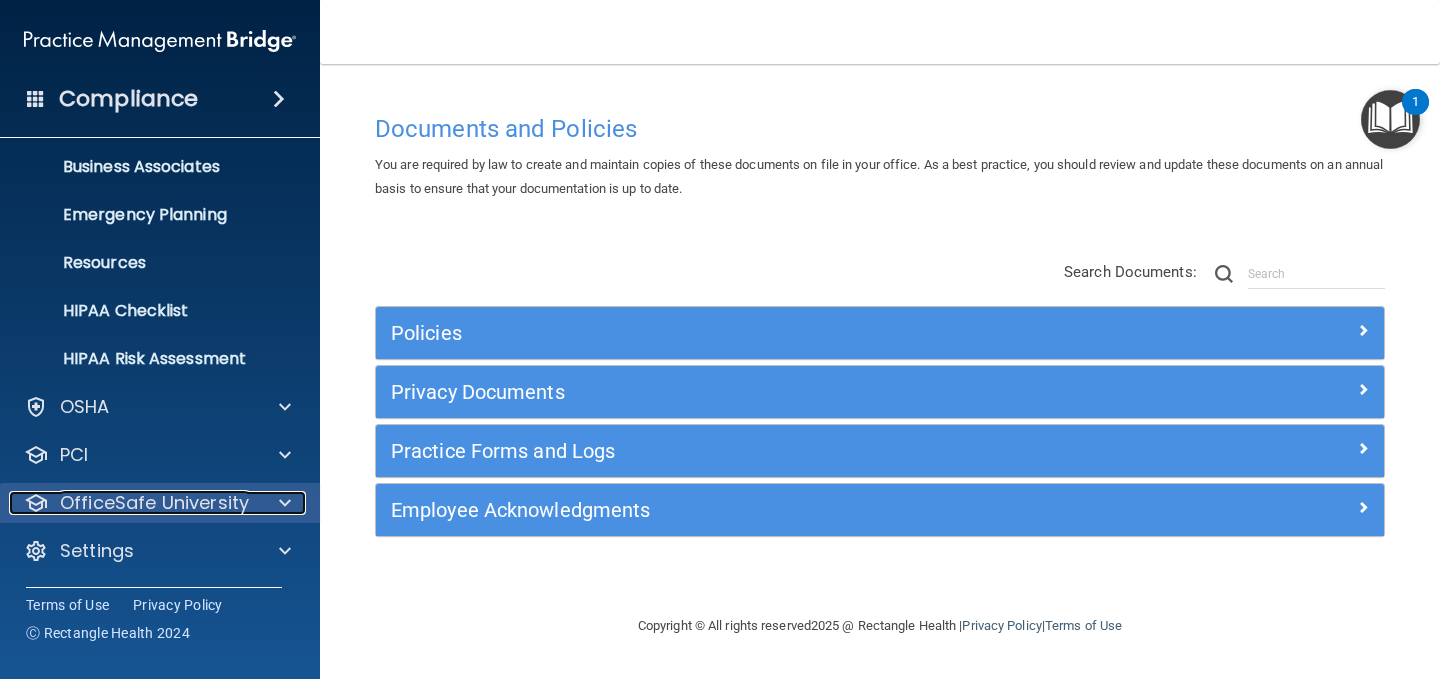 click on "OfficeSafe University" at bounding box center [154, 503] 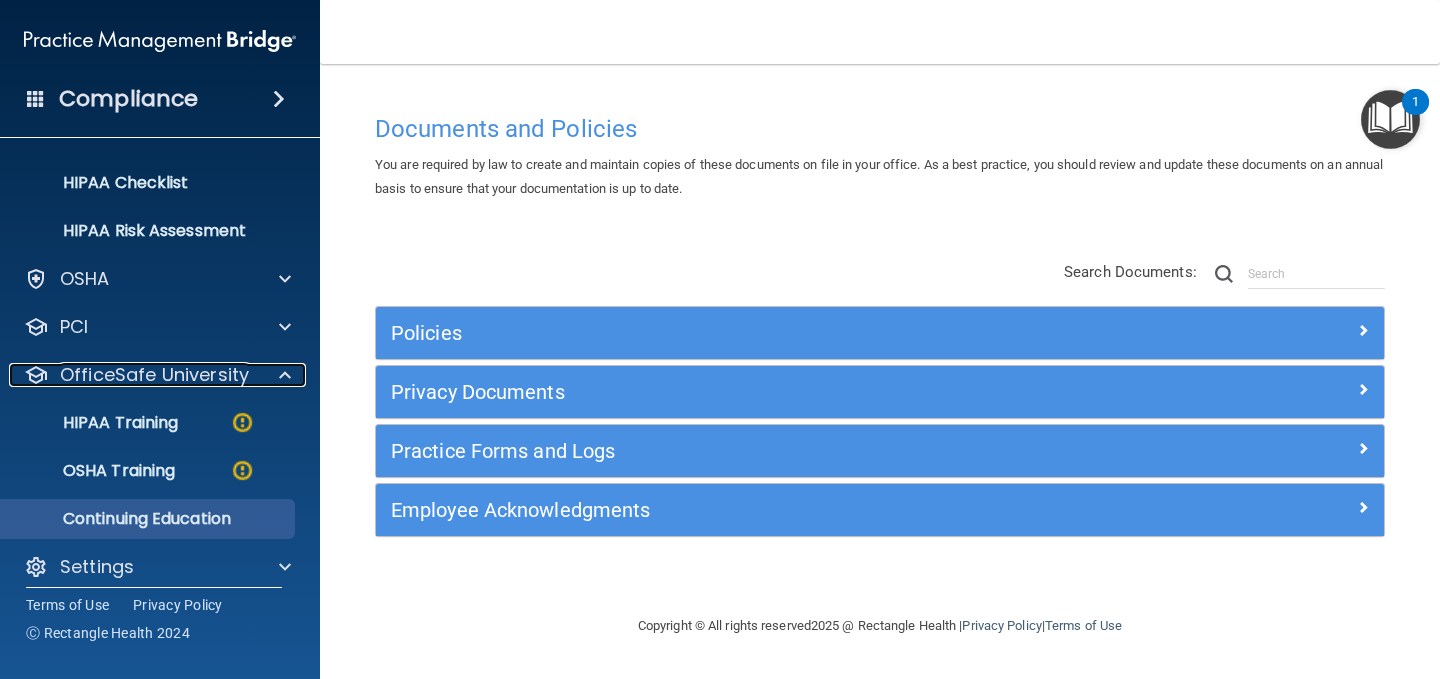 scroll, scrollTop: 295, scrollLeft: 0, axis: vertical 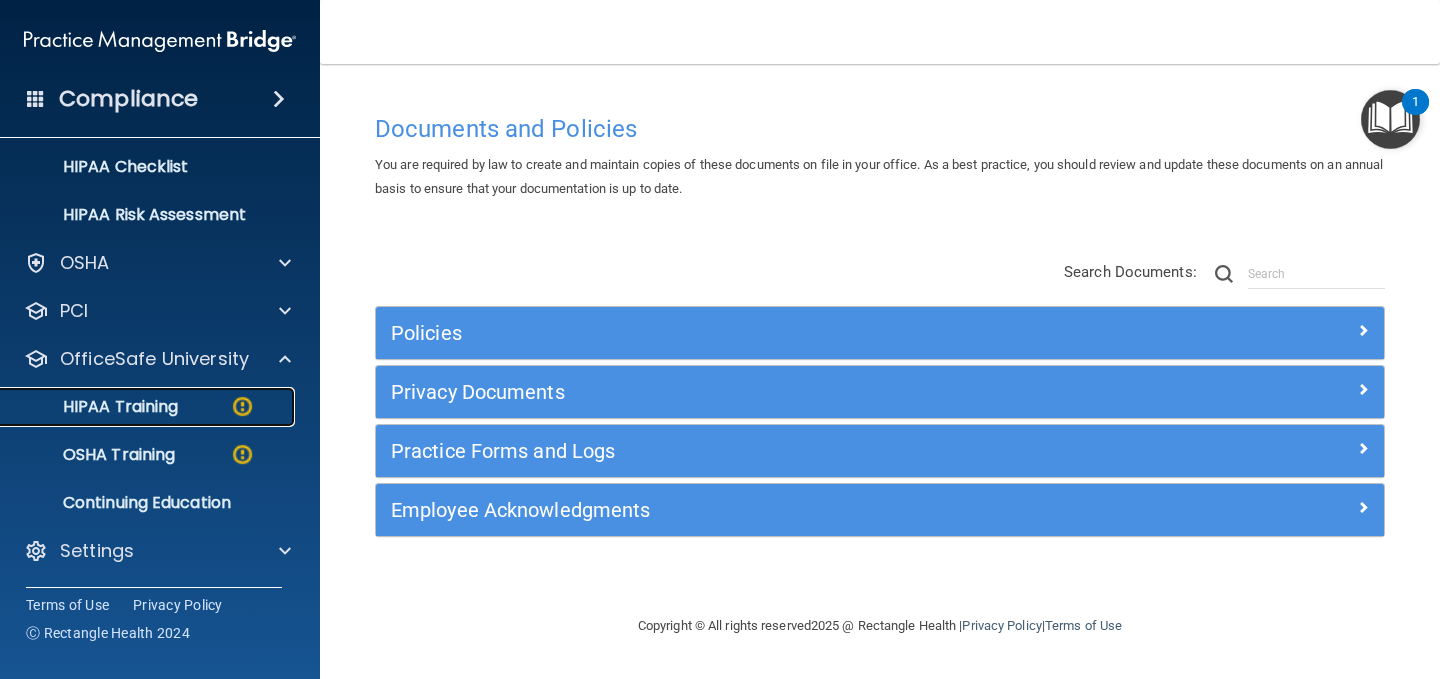 click on "HIPAA Training" at bounding box center [149, 407] 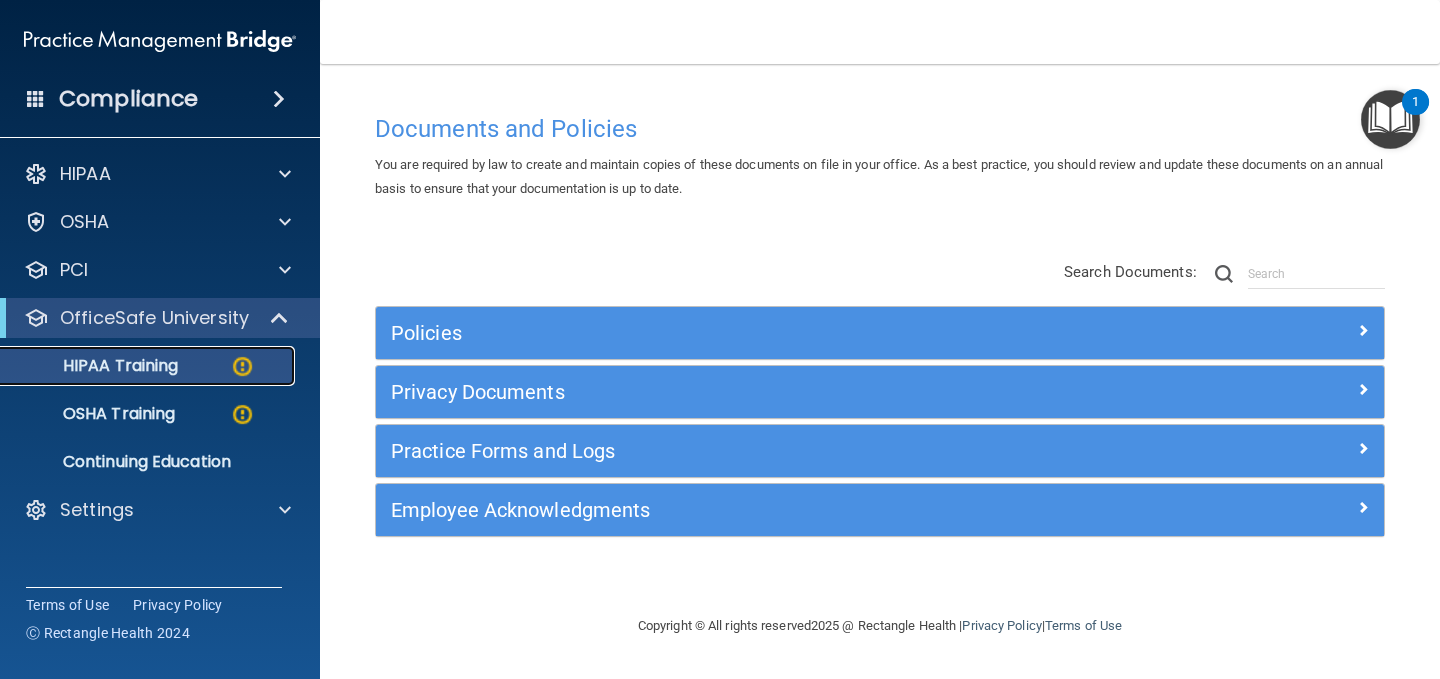 scroll, scrollTop: 0, scrollLeft: 0, axis: both 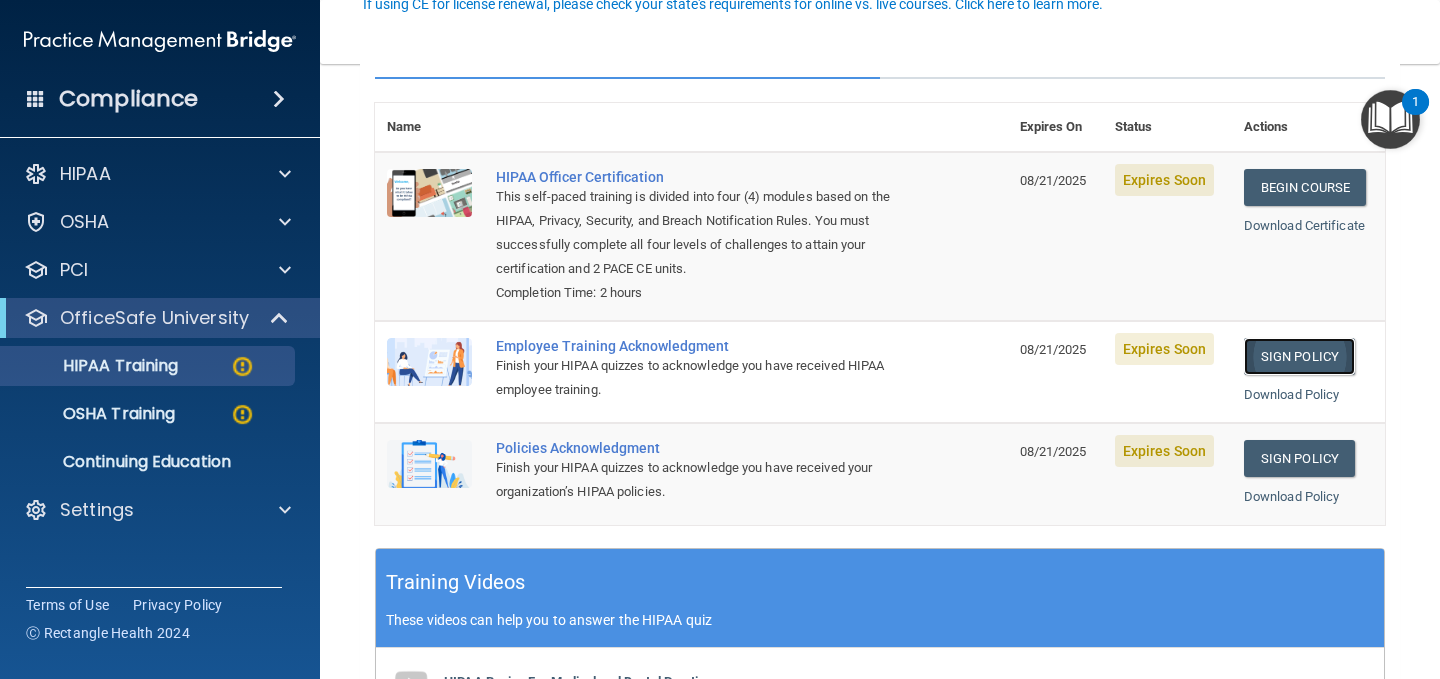 click on "Sign Policy" at bounding box center [1299, 356] 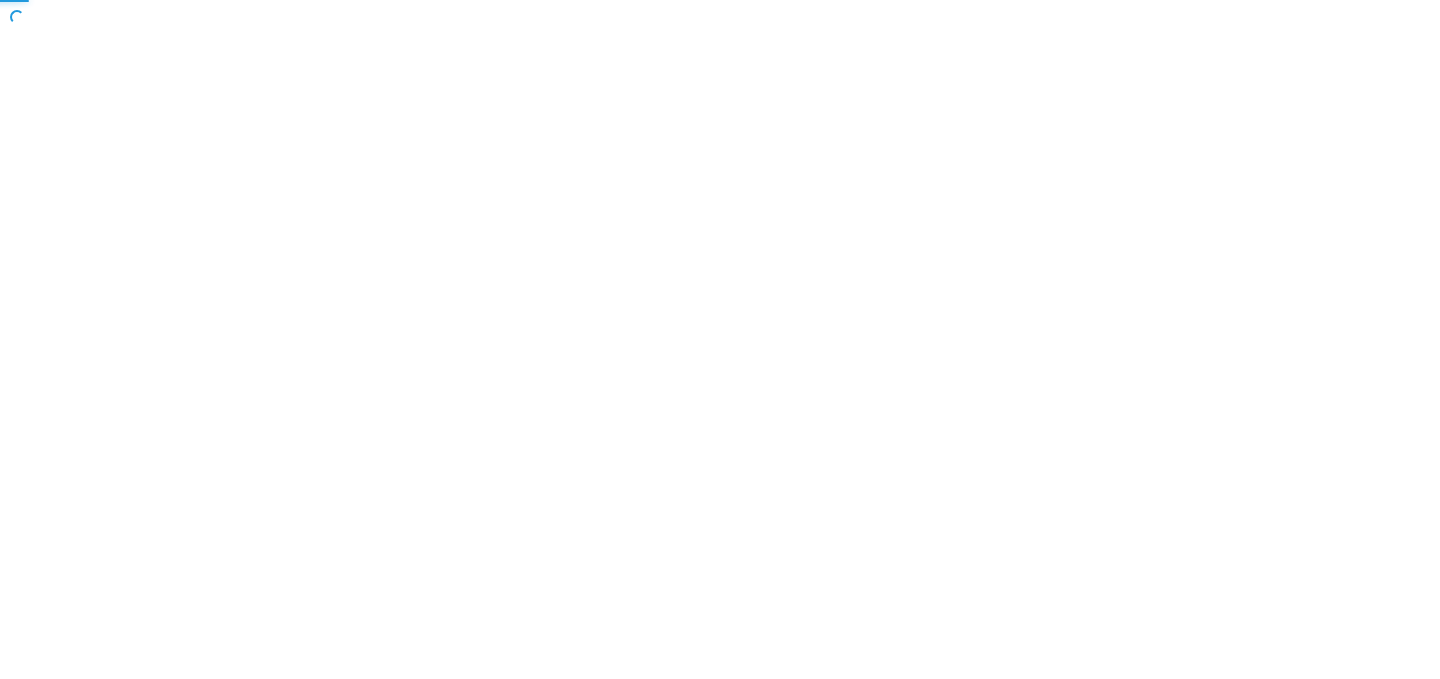 scroll, scrollTop: 0, scrollLeft: 0, axis: both 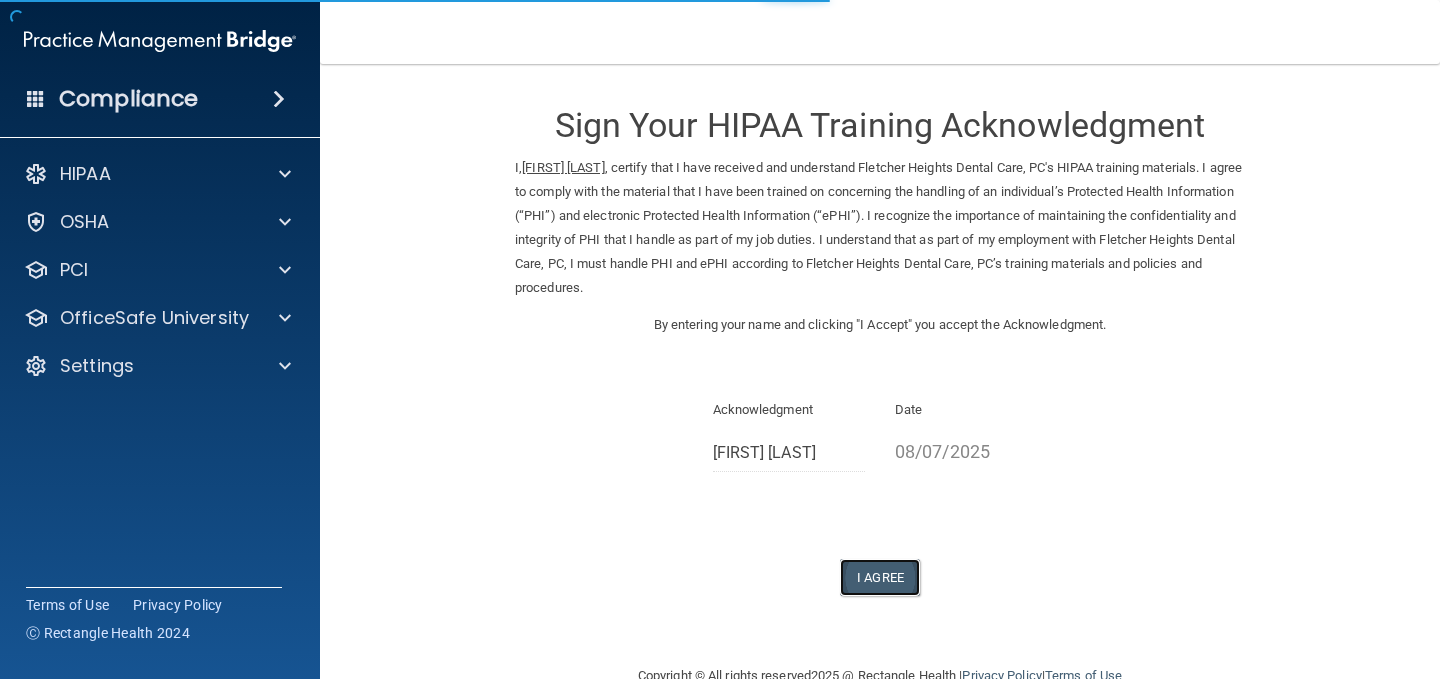 click on "I Agree" at bounding box center (880, 577) 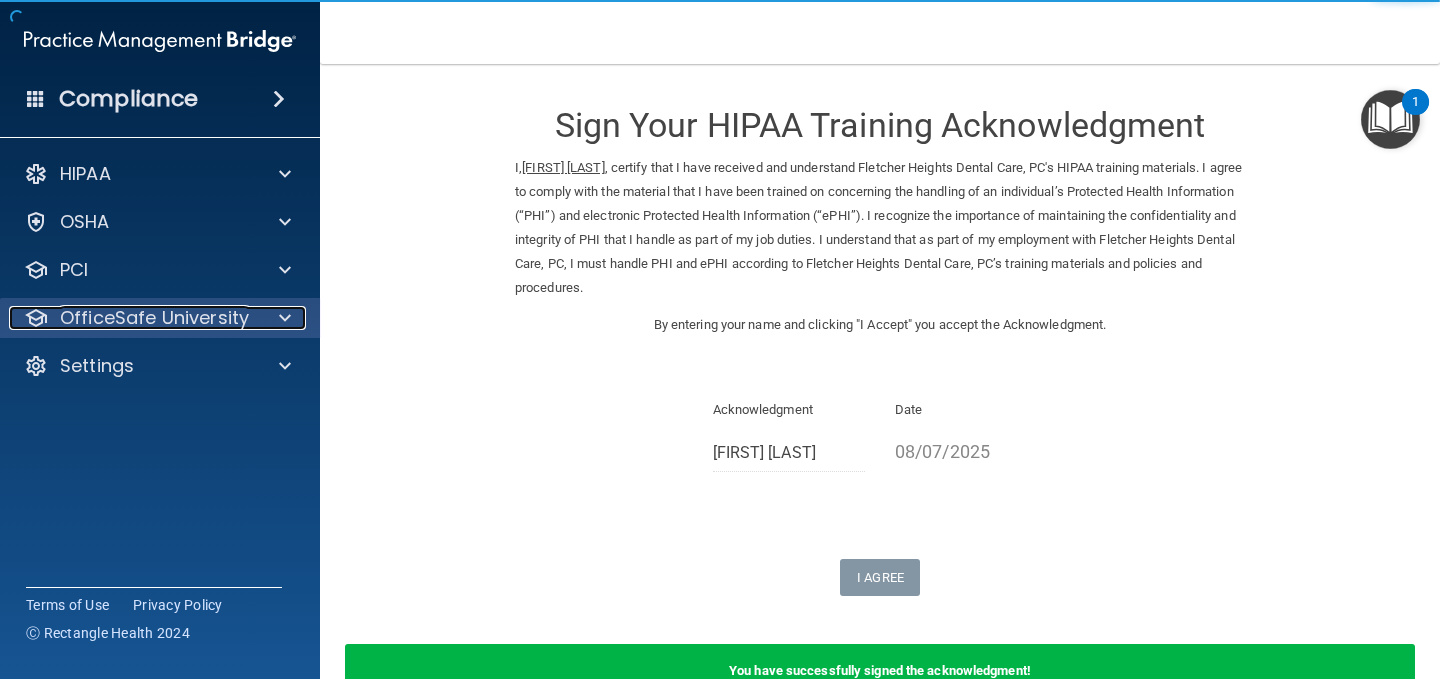 click on "OfficeSafe University" at bounding box center (154, 318) 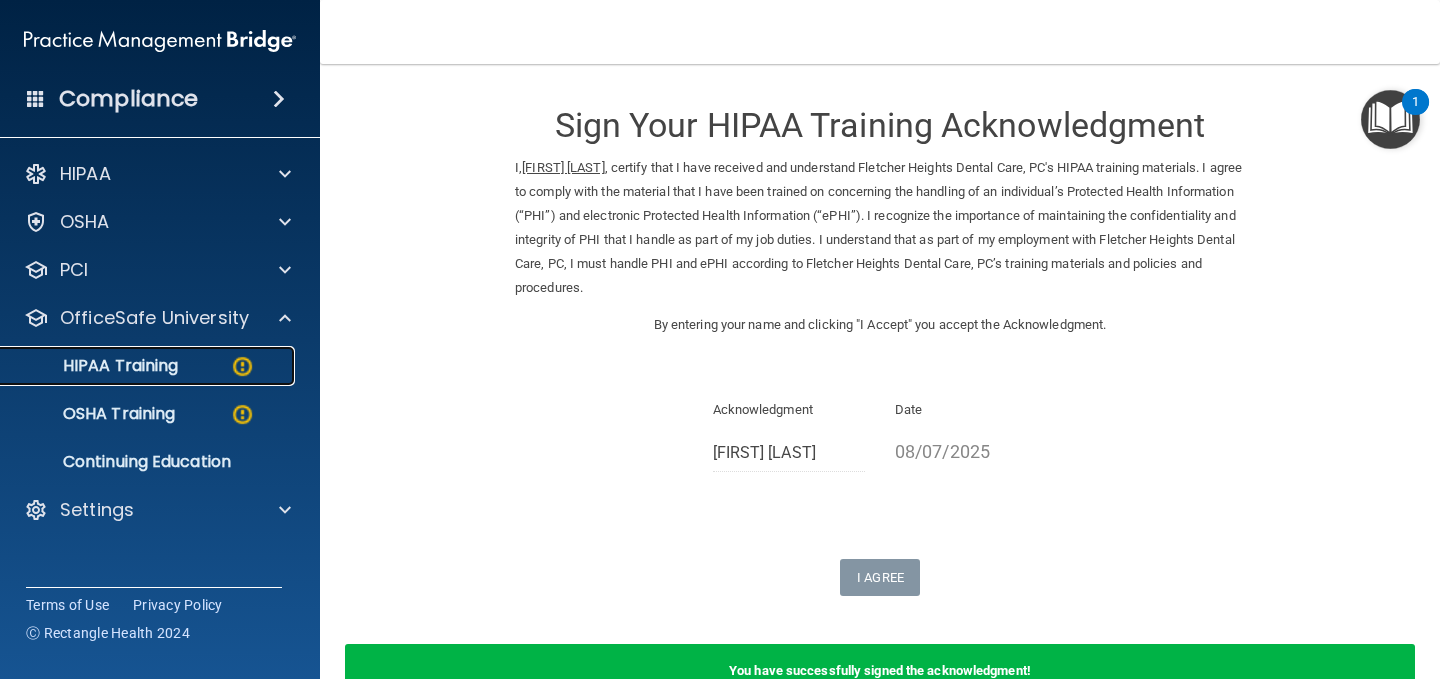 click on "HIPAA Training" at bounding box center [95, 366] 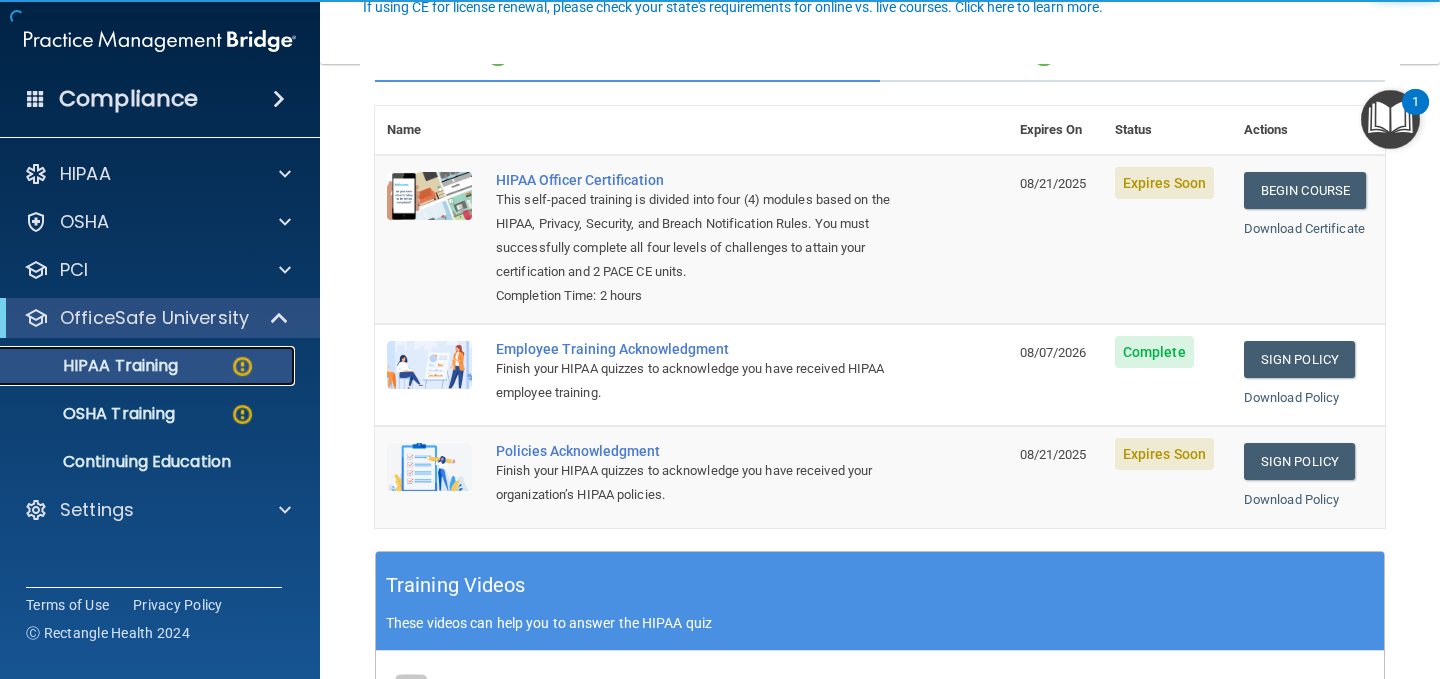 scroll, scrollTop: 200, scrollLeft: 0, axis: vertical 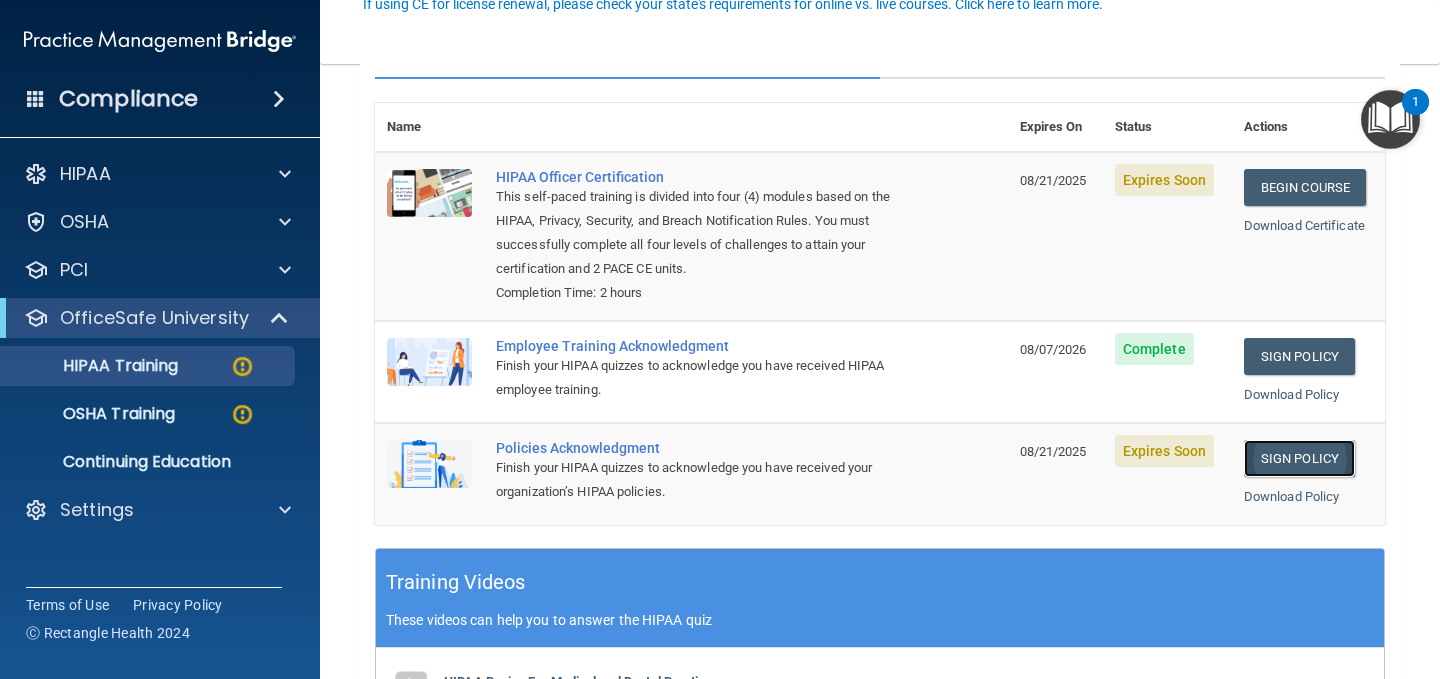 click on "Sign Policy" at bounding box center [1299, 458] 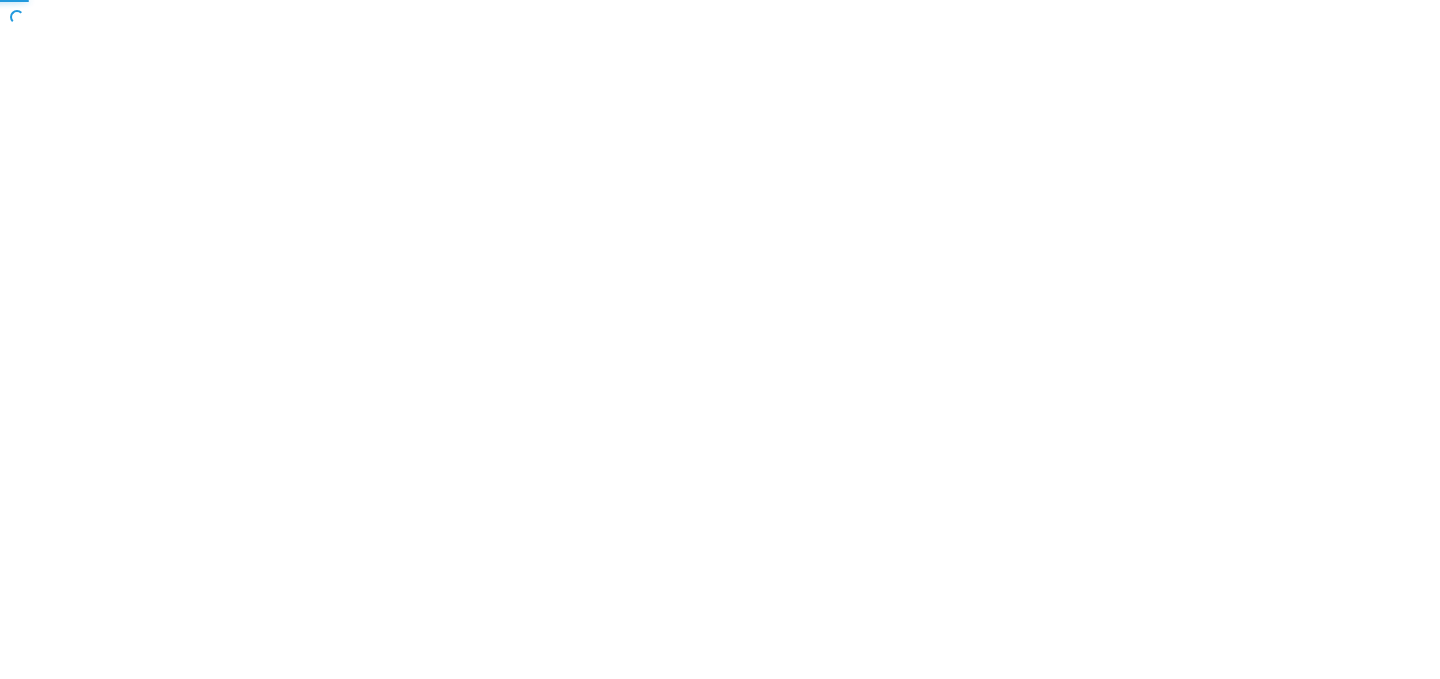 scroll, scrollTop: 0, scrollLeft: 0, axis: both 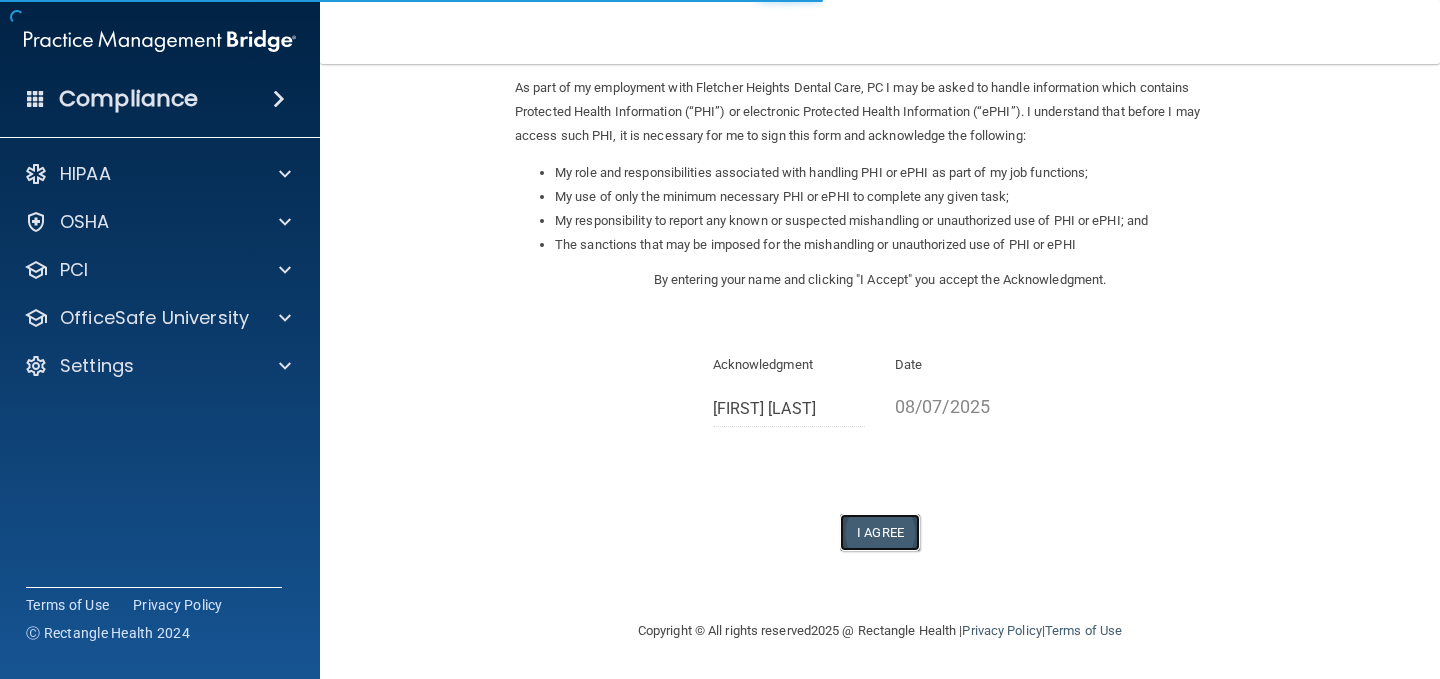 click on "I Agree" at bounding box center (880, 532) 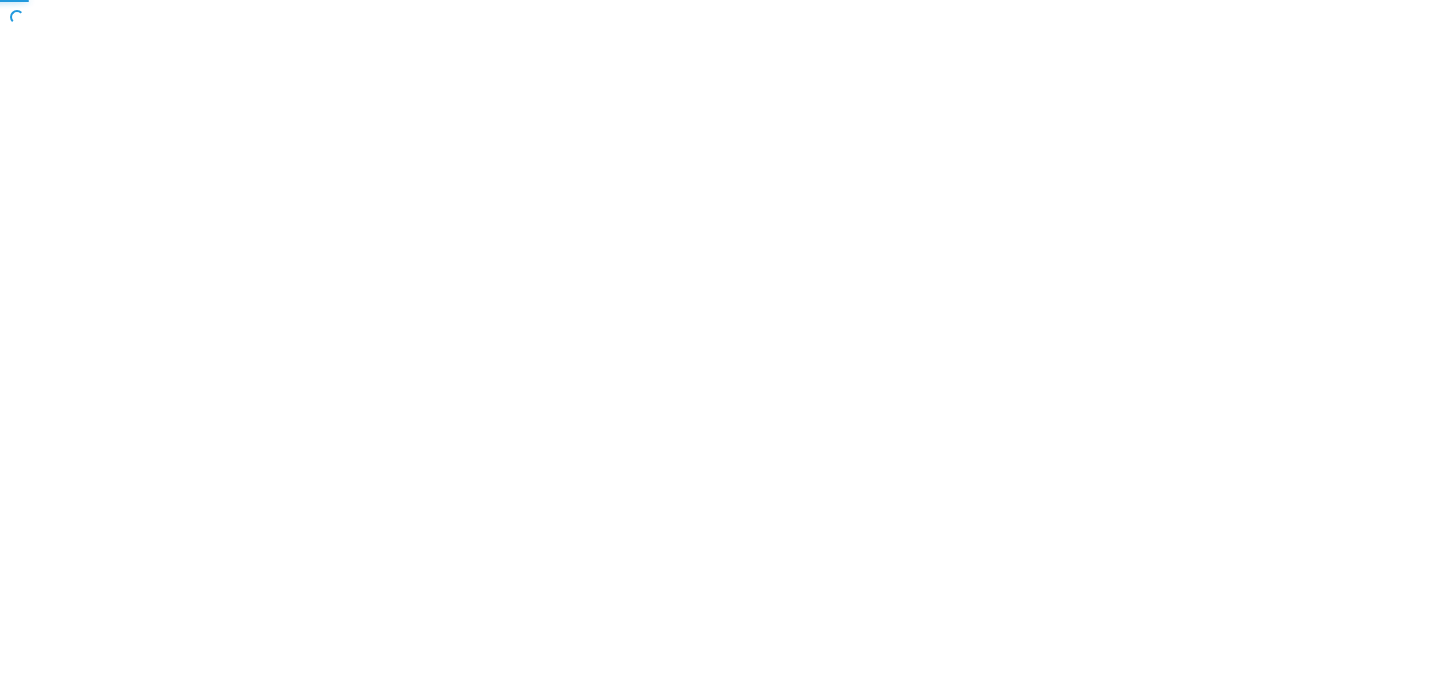 scroll, scrollTop: 0, scrollLeft: 0, axis: both 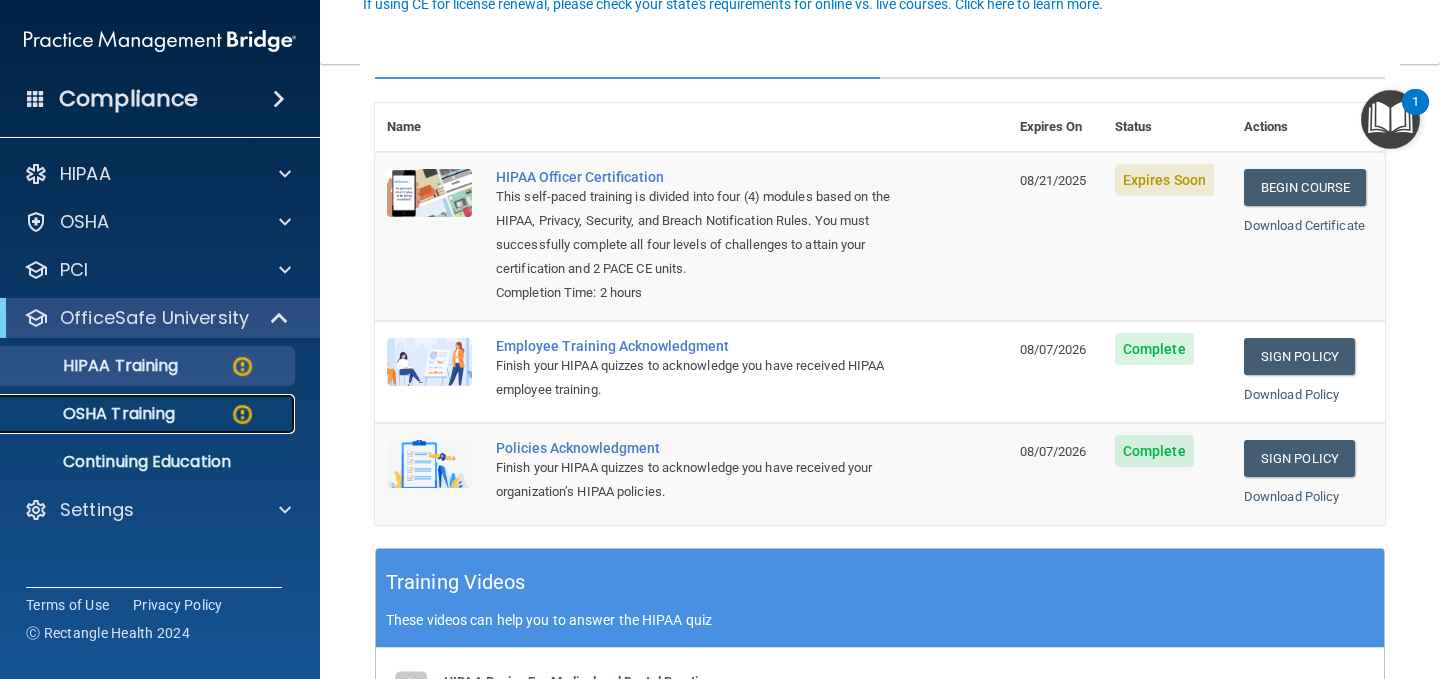 click on "OSHA Training" at bounding box center (94, 414) 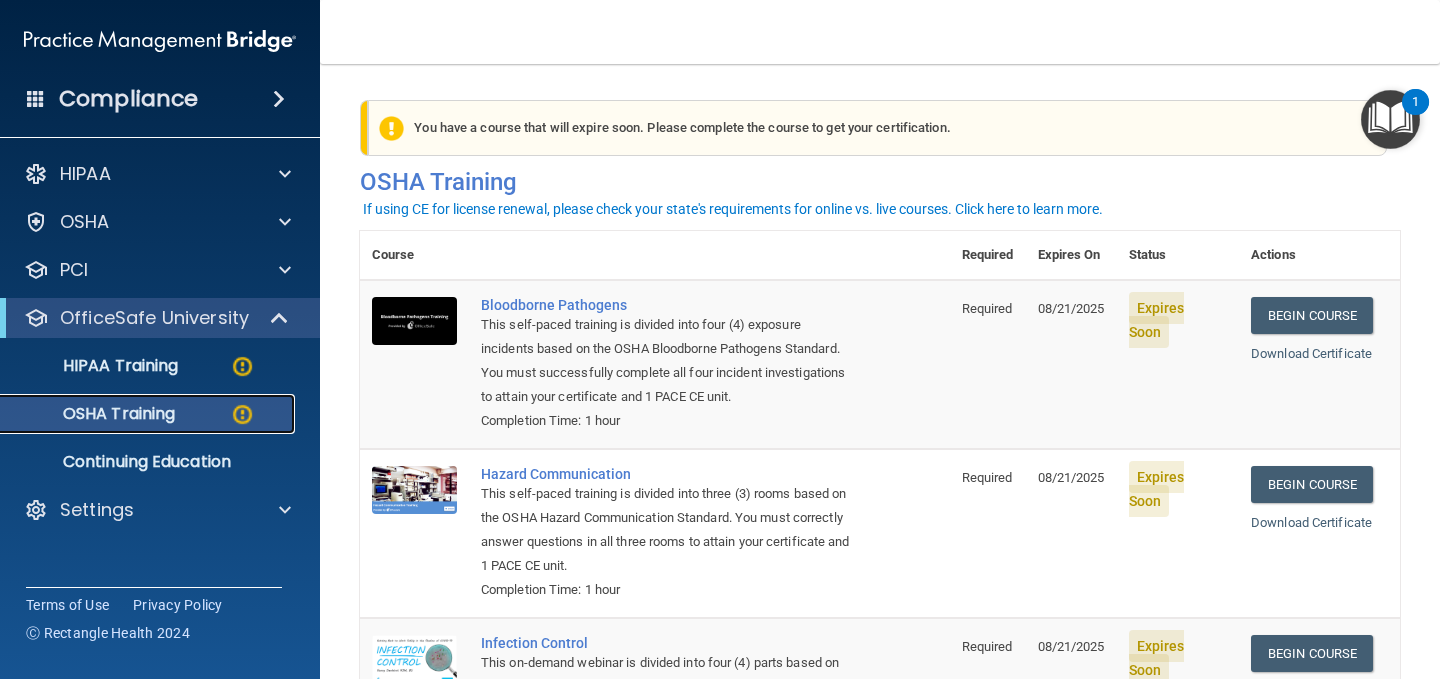 scroll, scrollTop: 385, scrollLeft: 0, axis: vertical 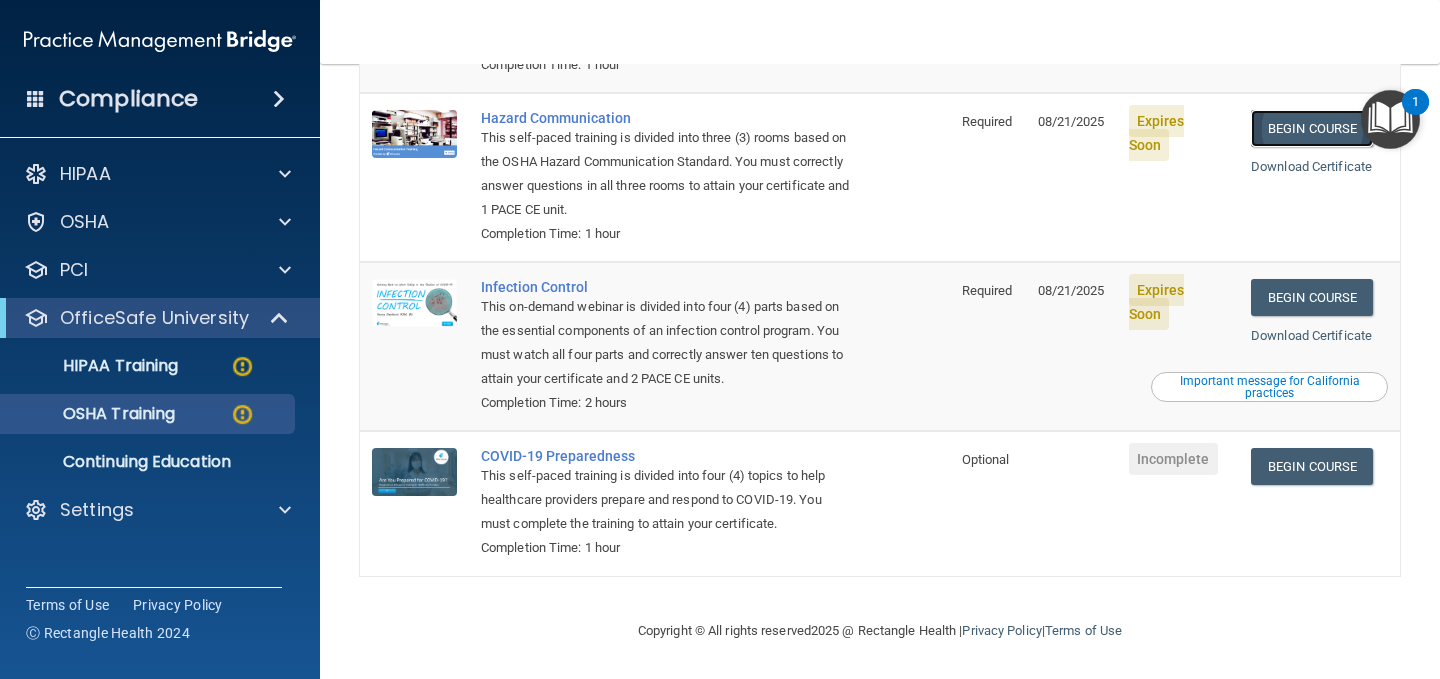 click on "Begin Course" at bounding box center (1312, 128) 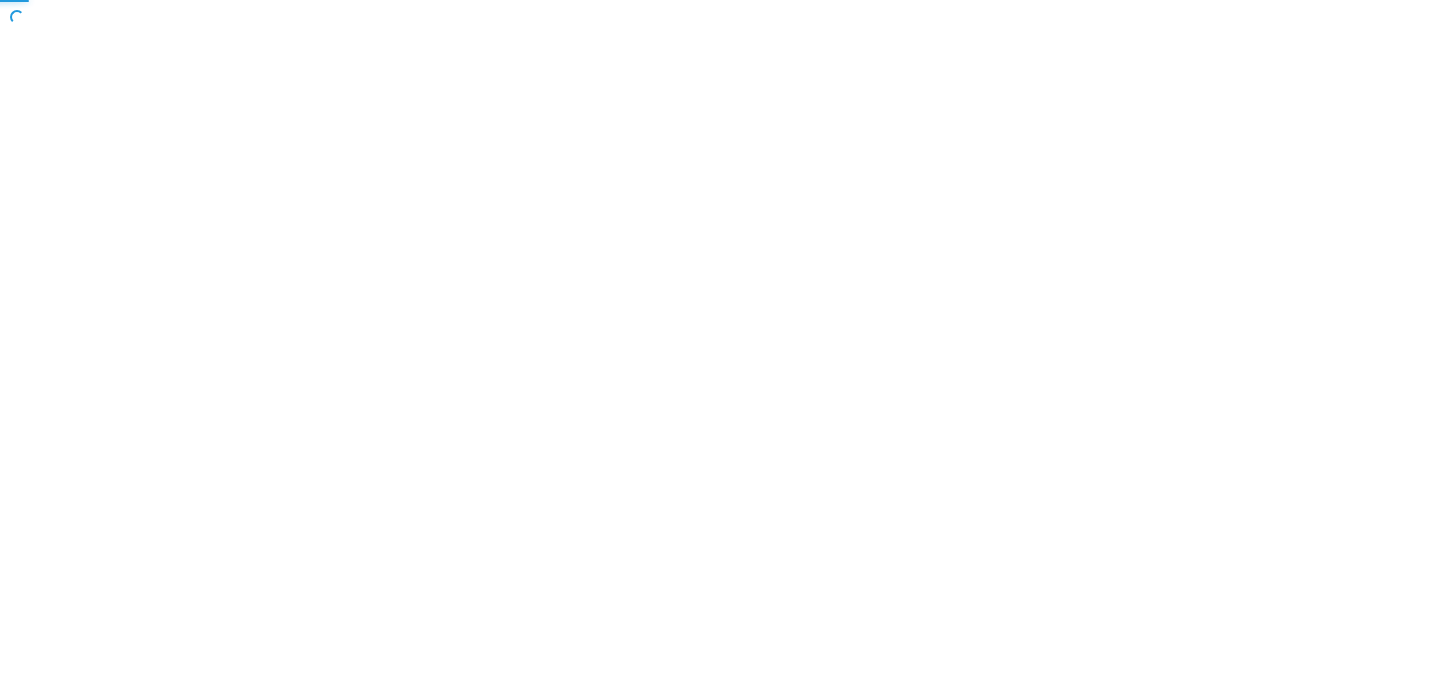 scroll, scrollTop: 0, scrollLeft: 0, axis: both 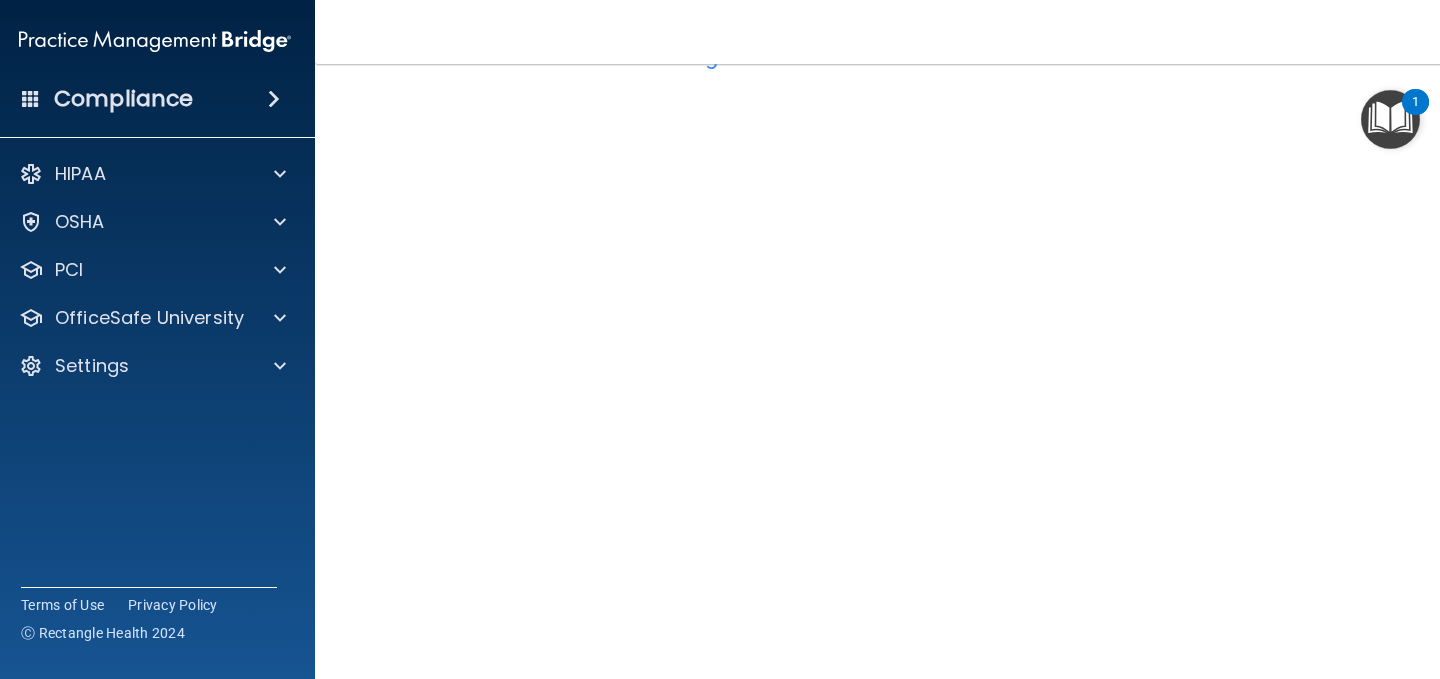 click on "Toggle navigation                                                                                                     [FIRST] [LAST]   [EMAIL]                            Manage My Enterprise              Fletcher Heights Dental Care, PC     Manage My Location" at bounding box center (880, 32) 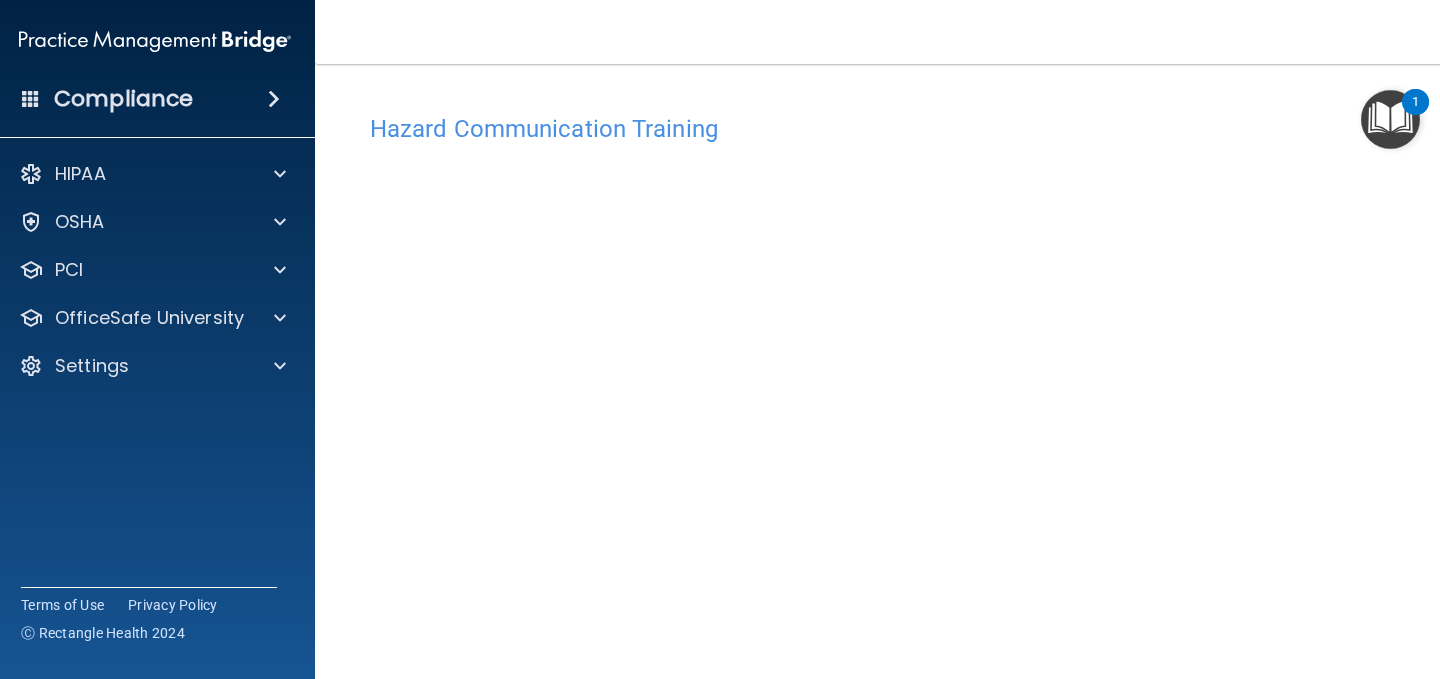 scroll, scrollTop: 73, scrollLeft: 0, axis: vertical 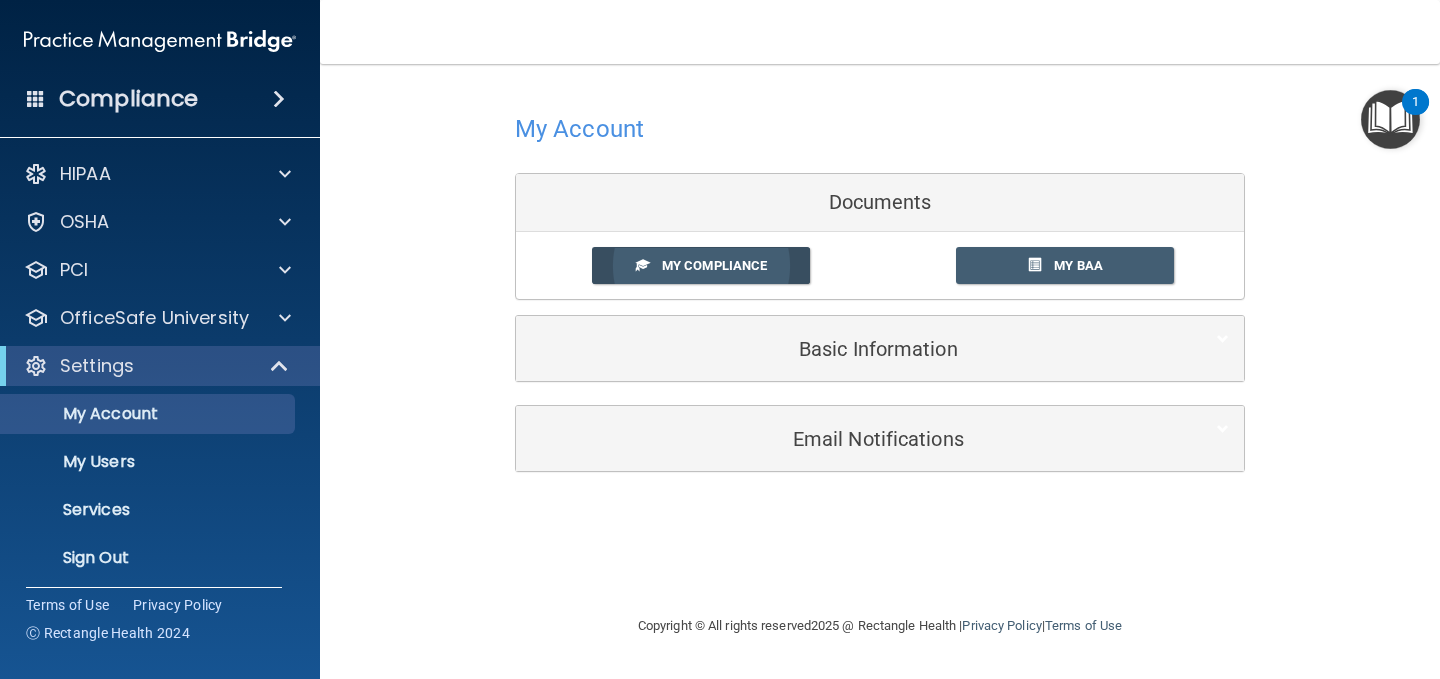 click on "My Compliance" at bounding box center [701, 265] 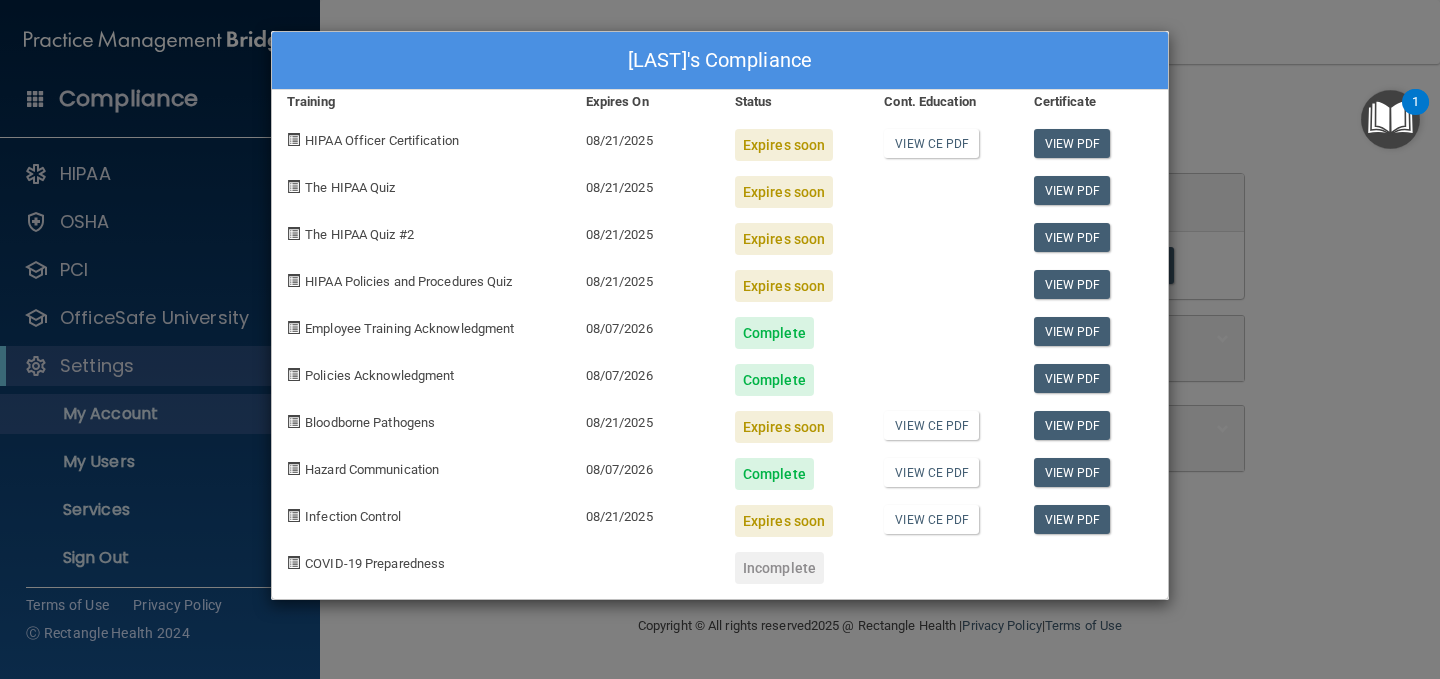 drag, startPoint x: 1203, startPoint y: 106, endPoint x: 1184, endPoint y: 102, distance: 19.416489 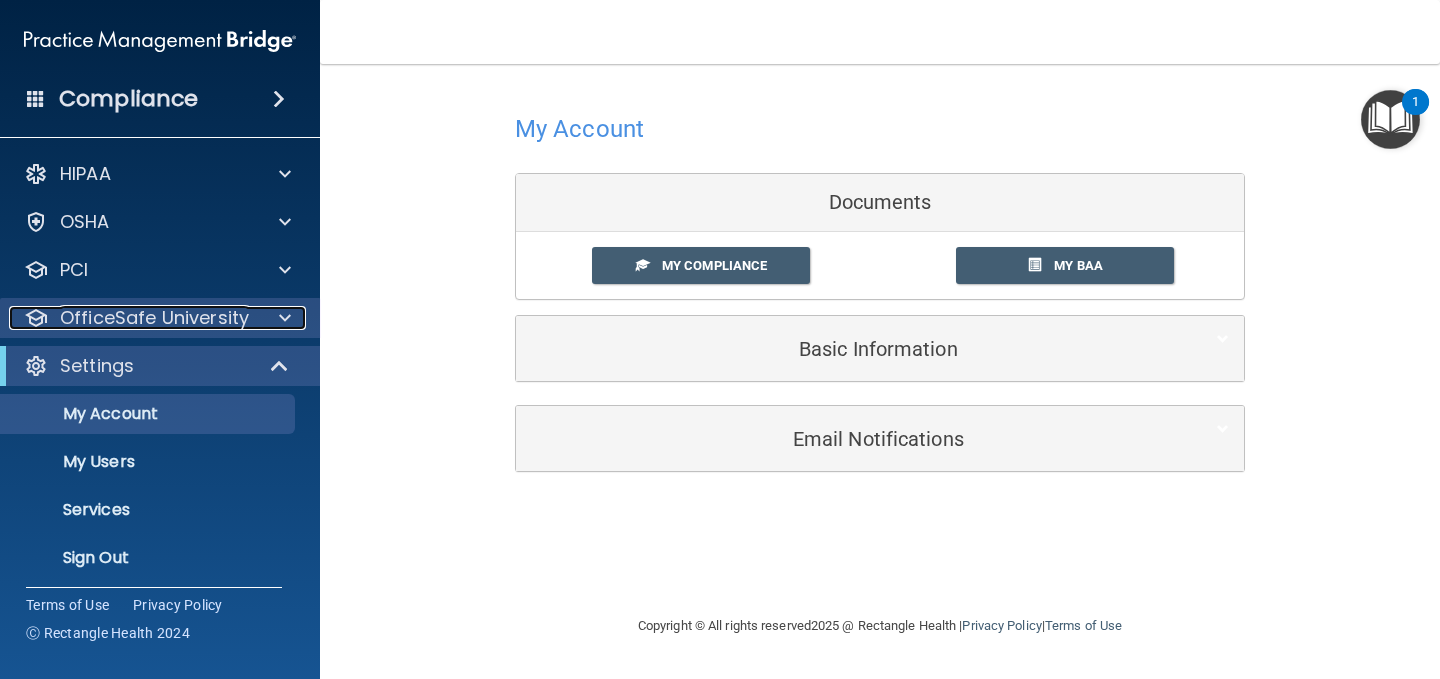 click on "OfficeSafe University" at bounding box center (154, 318) 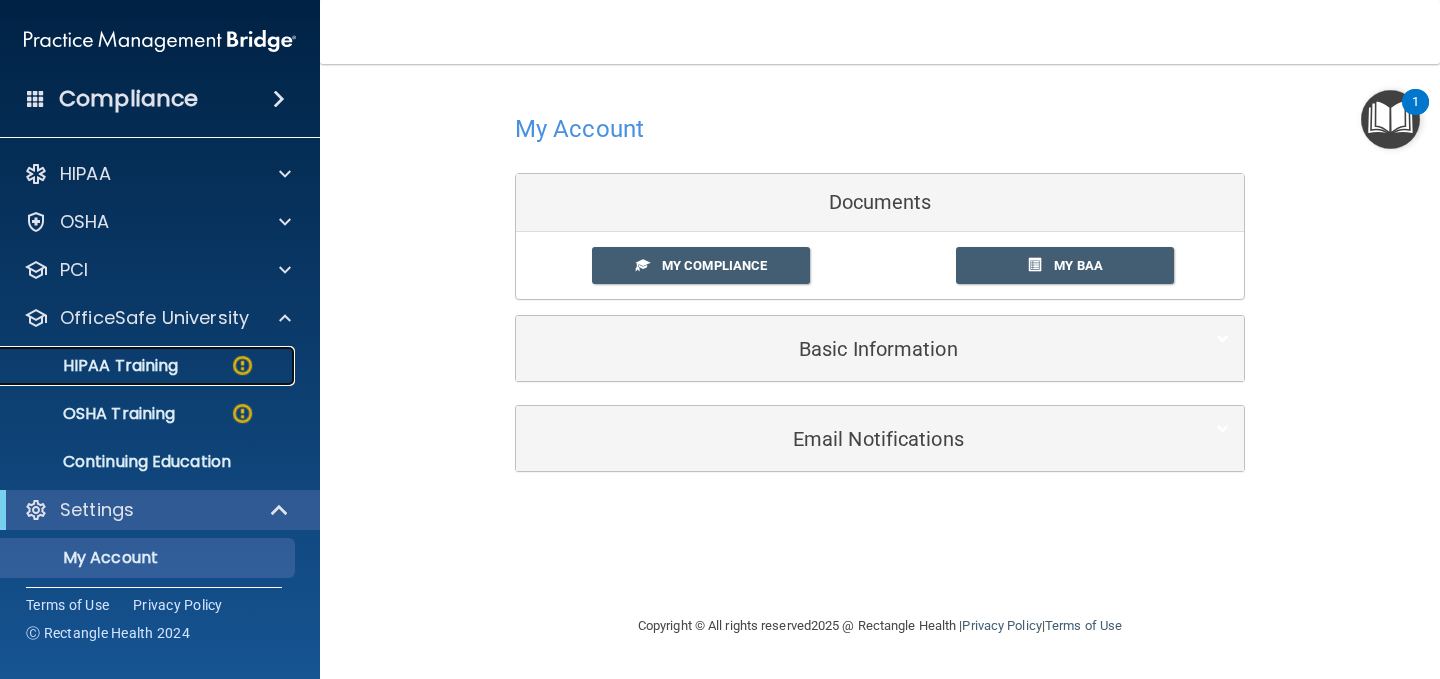 click on "HIPAA Training" at bounding box center (95, 366) 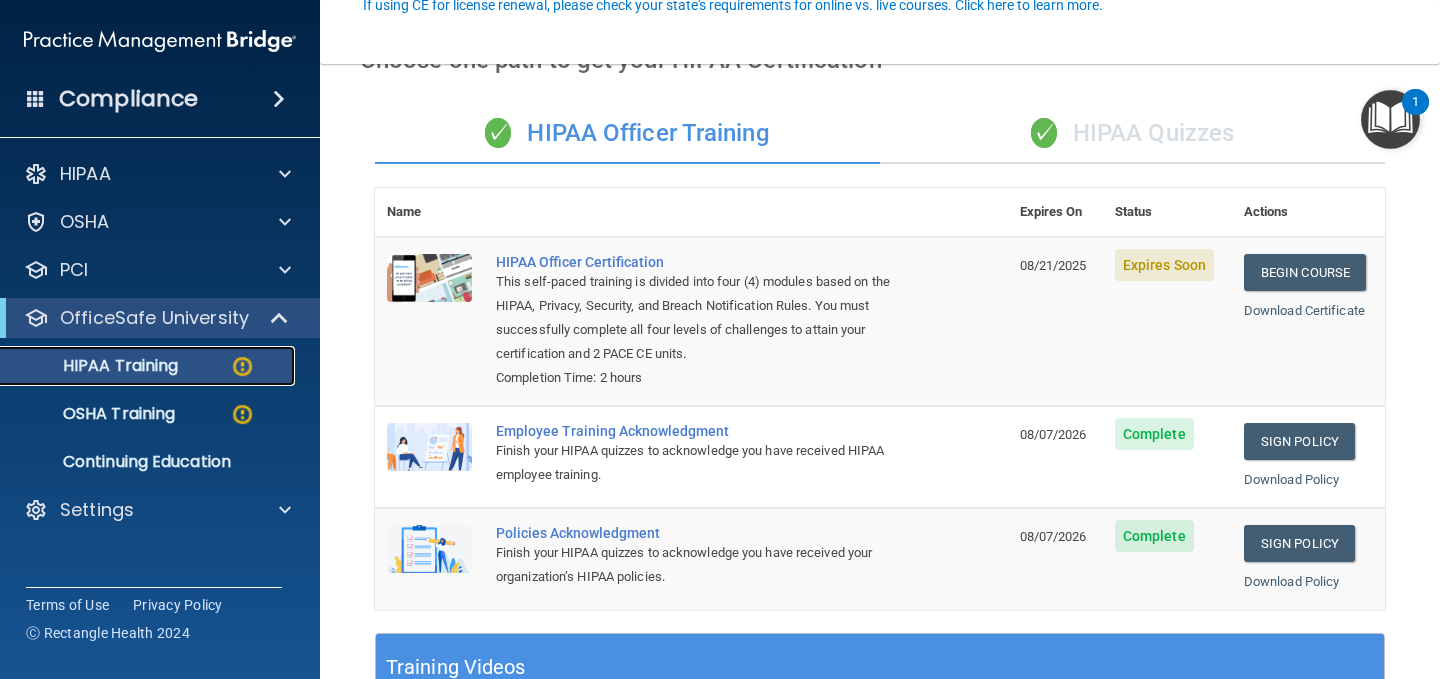 scroll, scrollTop: 0, scrollLeft: 0, axis: both 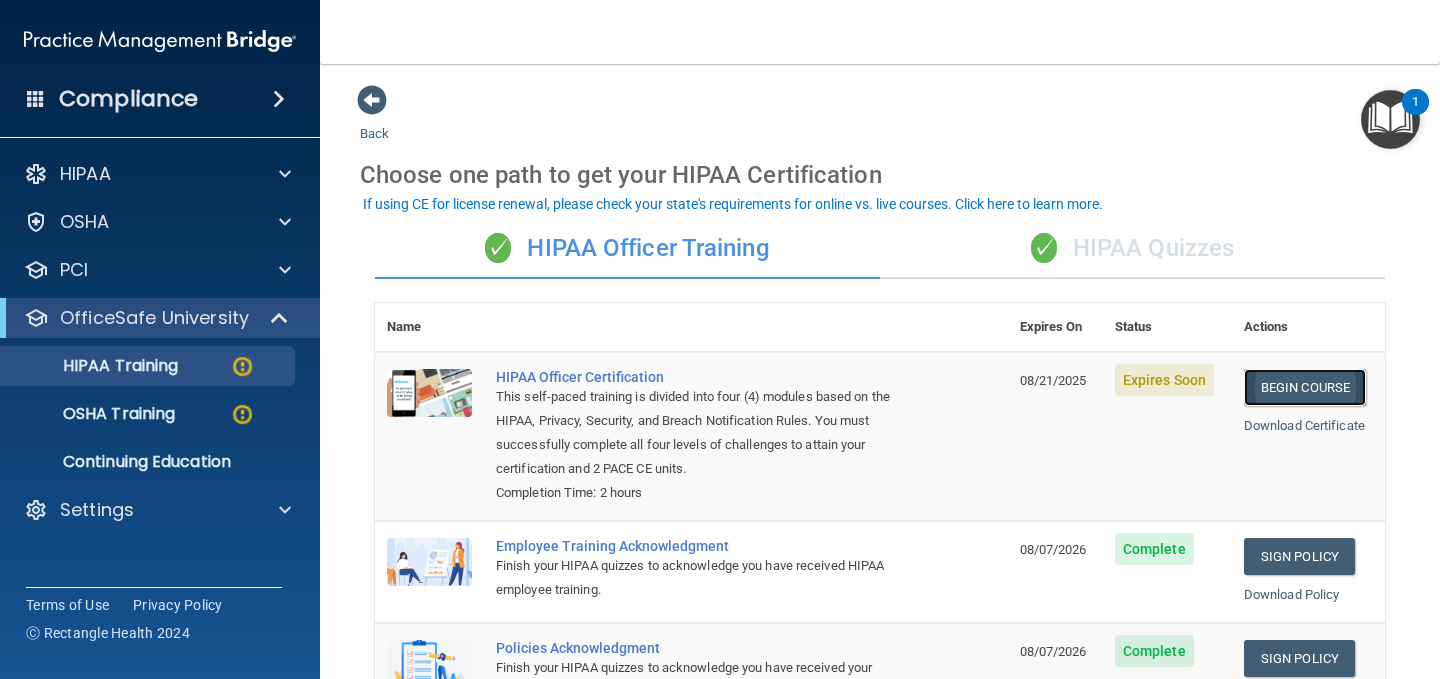 click on "Begin Course" at bounding box center [1305, 387] 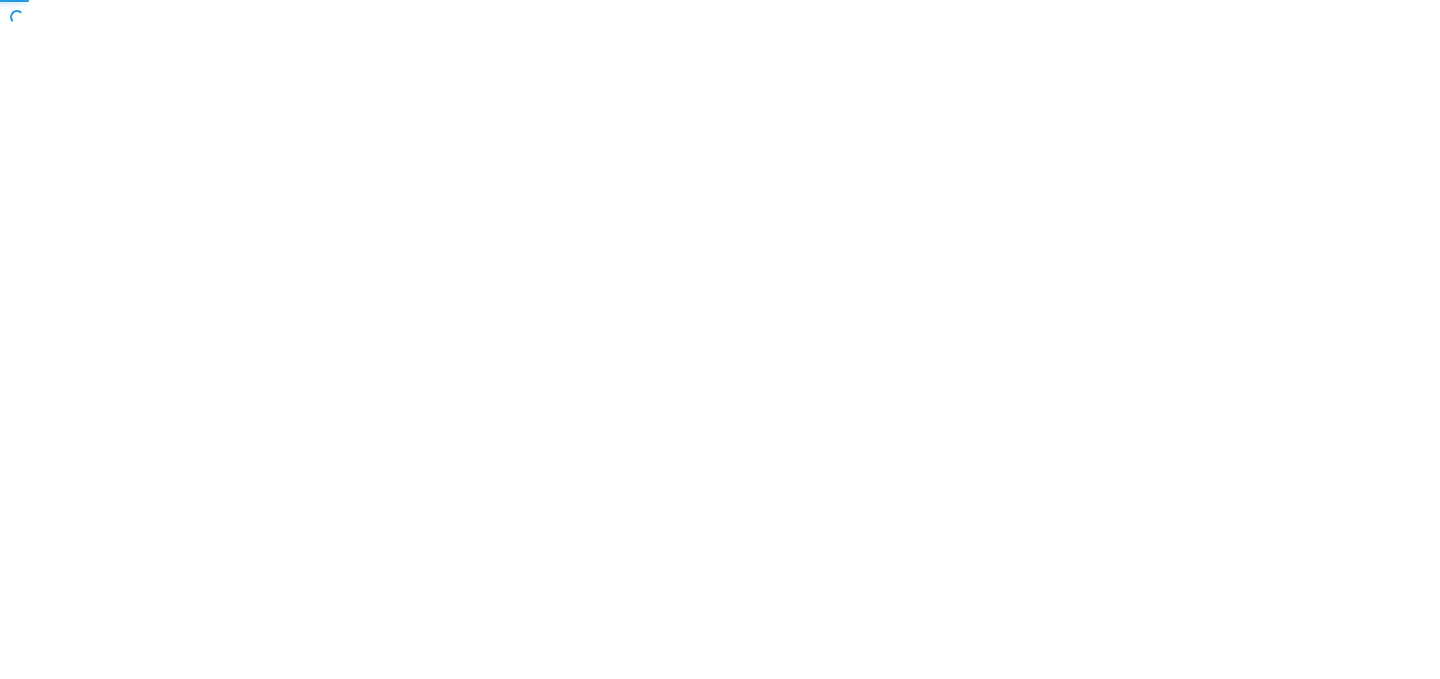 scroll, scrollTop: 0, scrollLeft: 0, axis: both 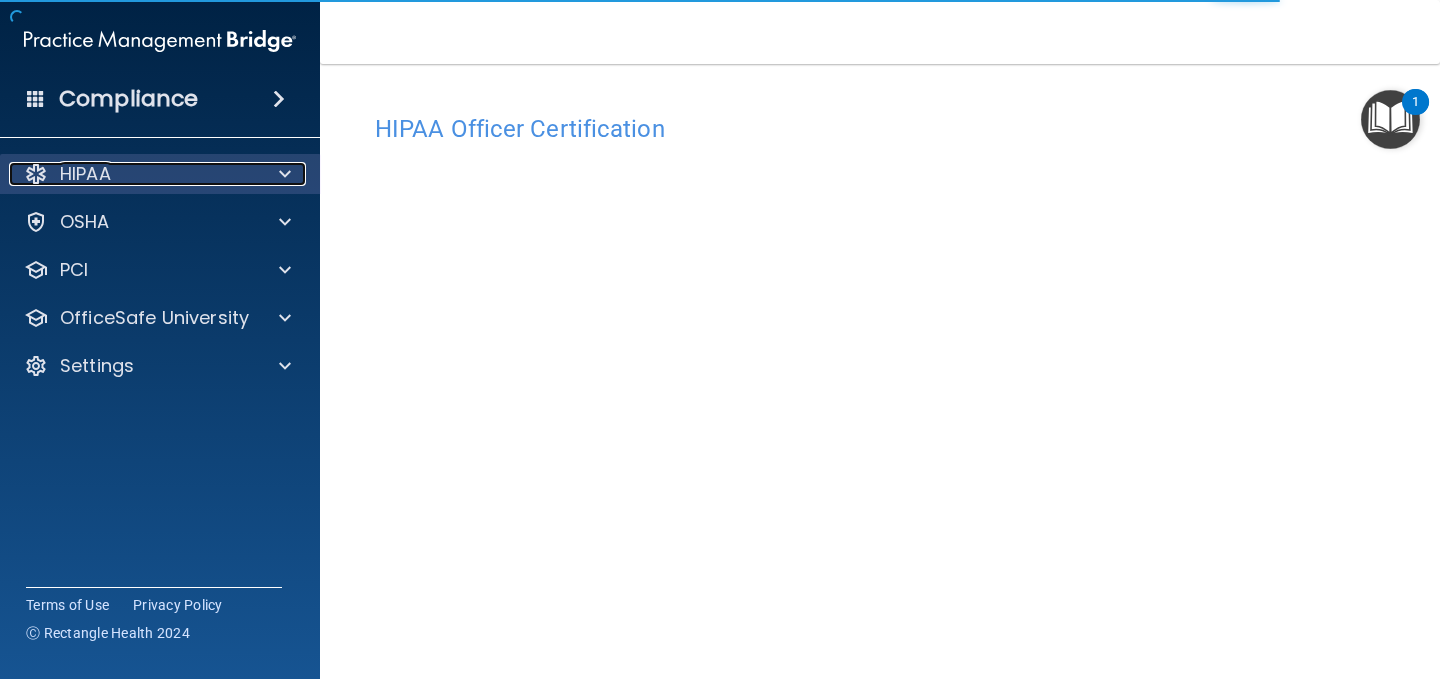 click on "HIPAA" at bounding box center (85, 174) 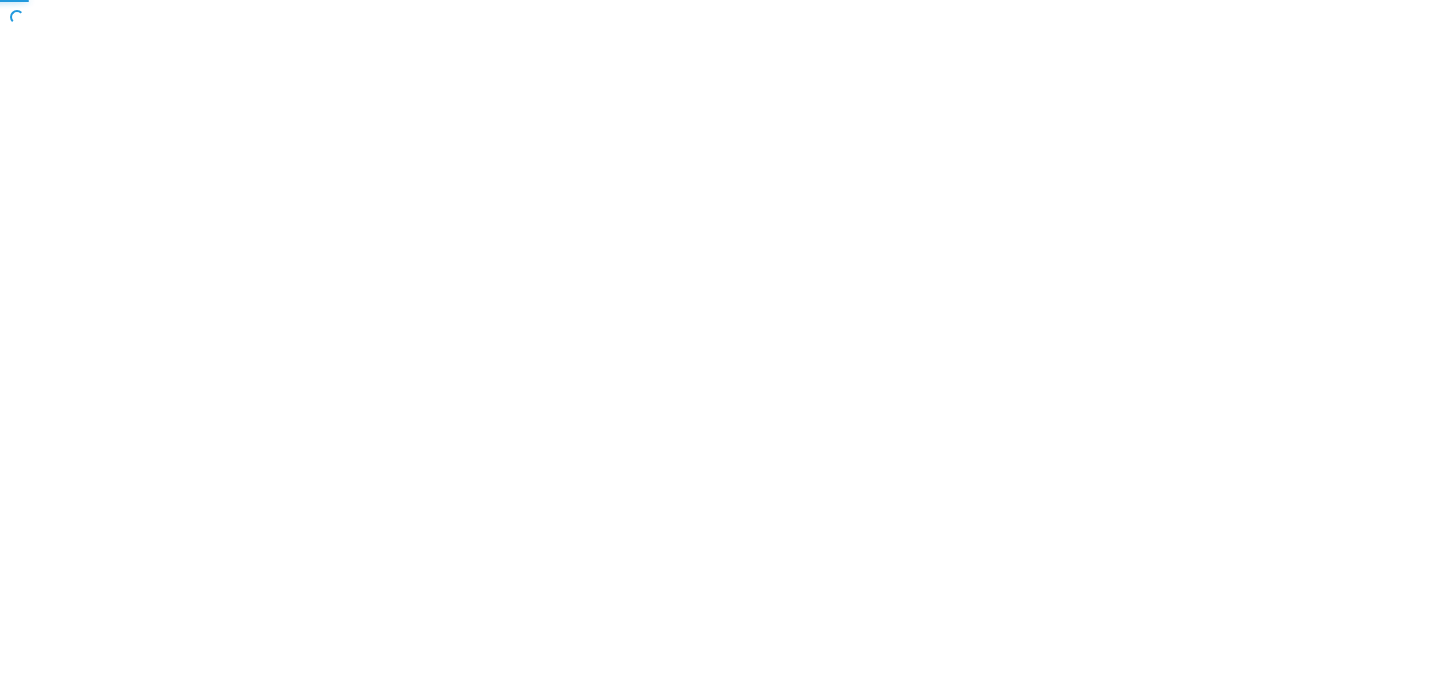 scroll, scrollTop: 0, scrollLeft: 0, axis: both 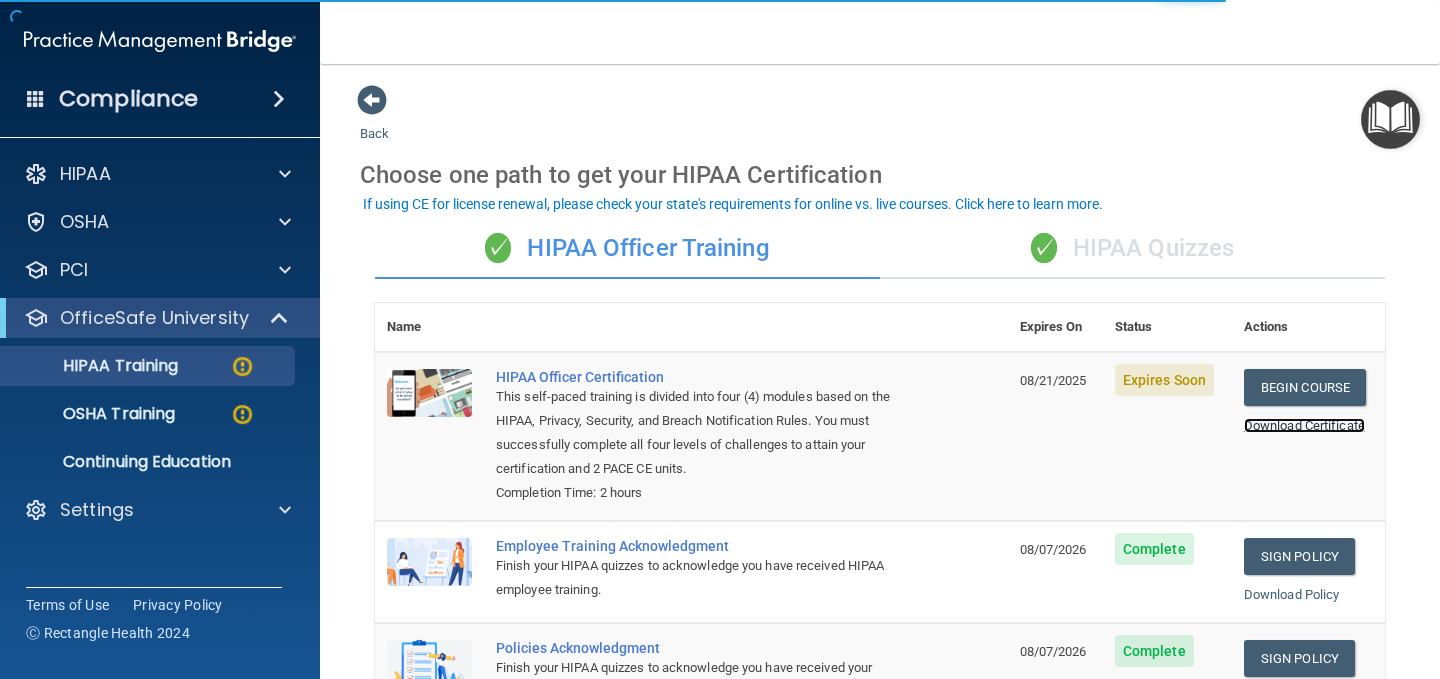 click on "Download Certificate" at bounding box center [1304, 425] 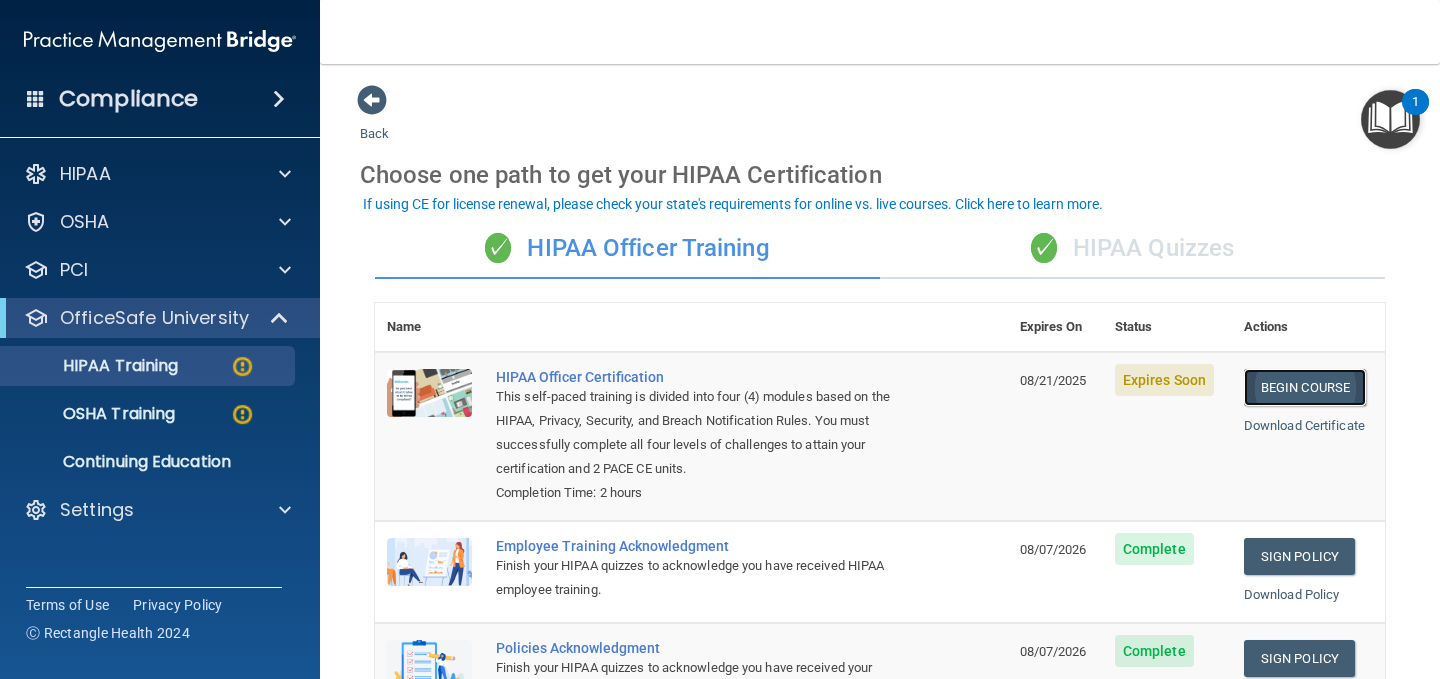 click on "Begin Course" at bounding box center [1305, 387] 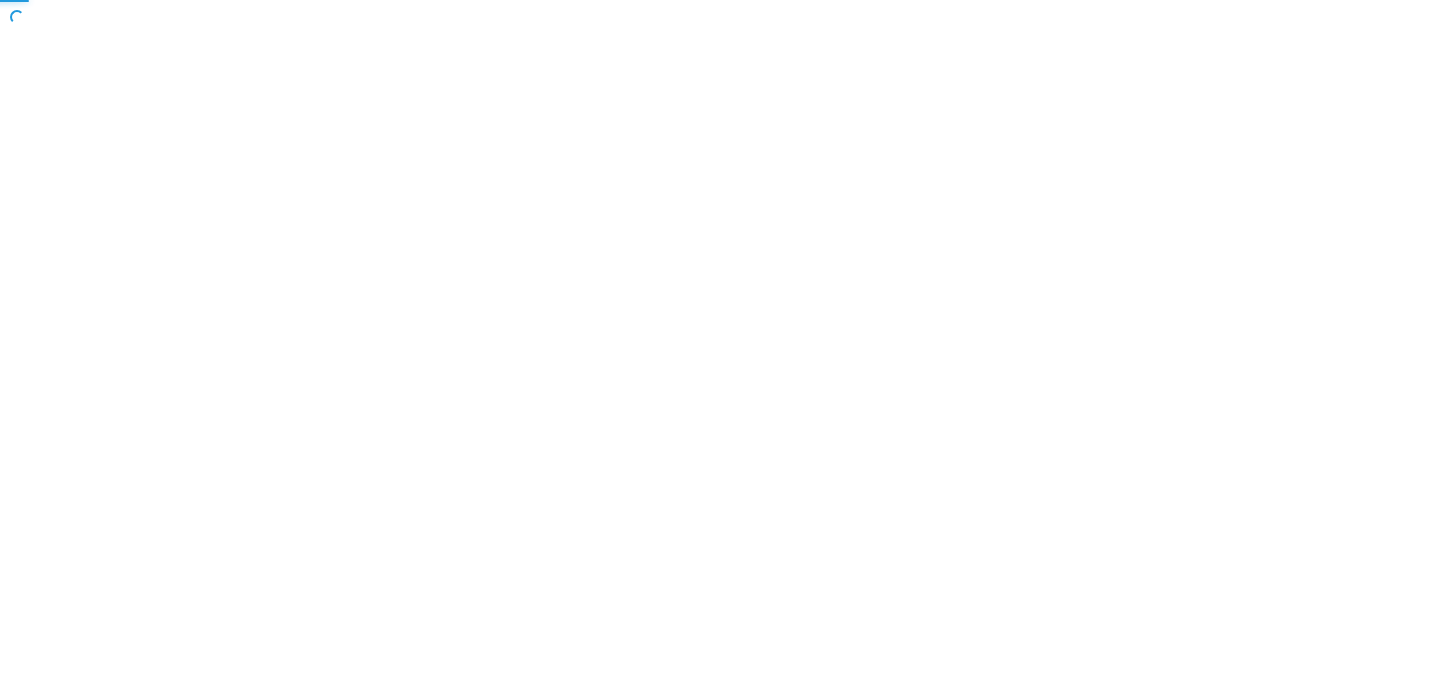 scroll, scrollTop: 0, scrollLeft: 0, axis: both 